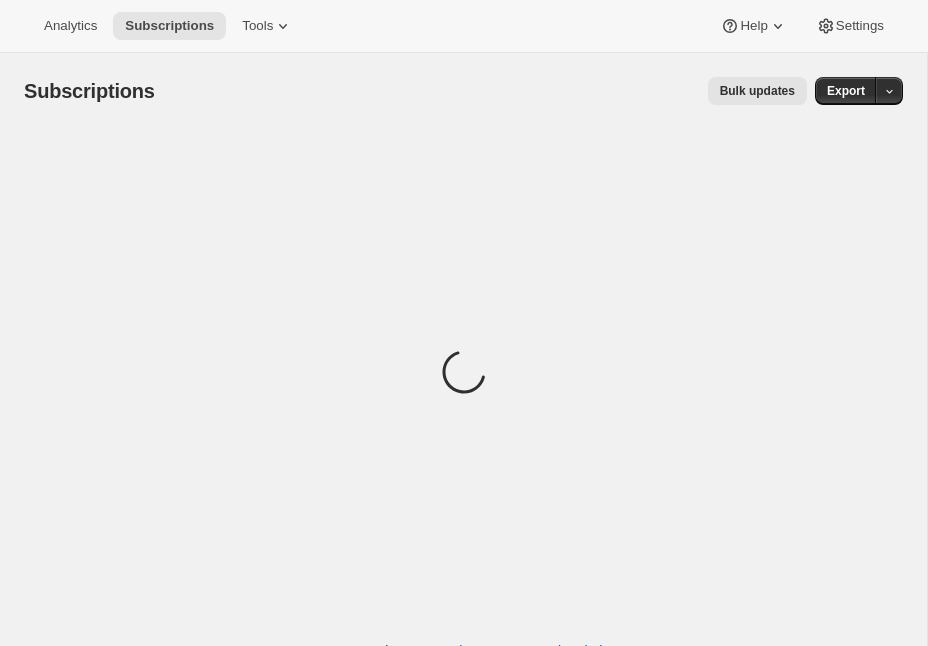 scroll, scrollTop: 0, scrollLeft: 0, axis: both 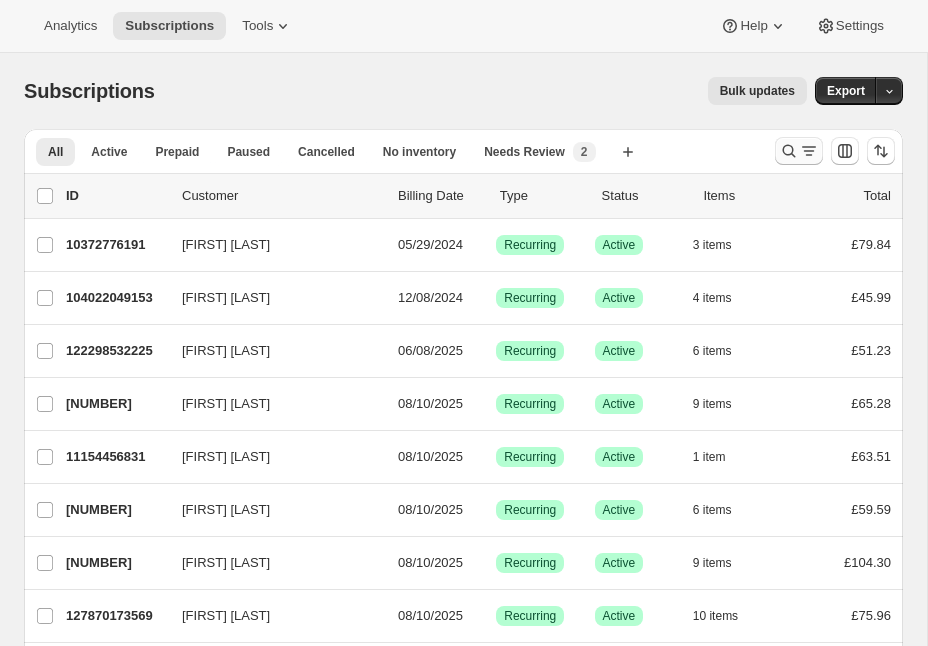 click 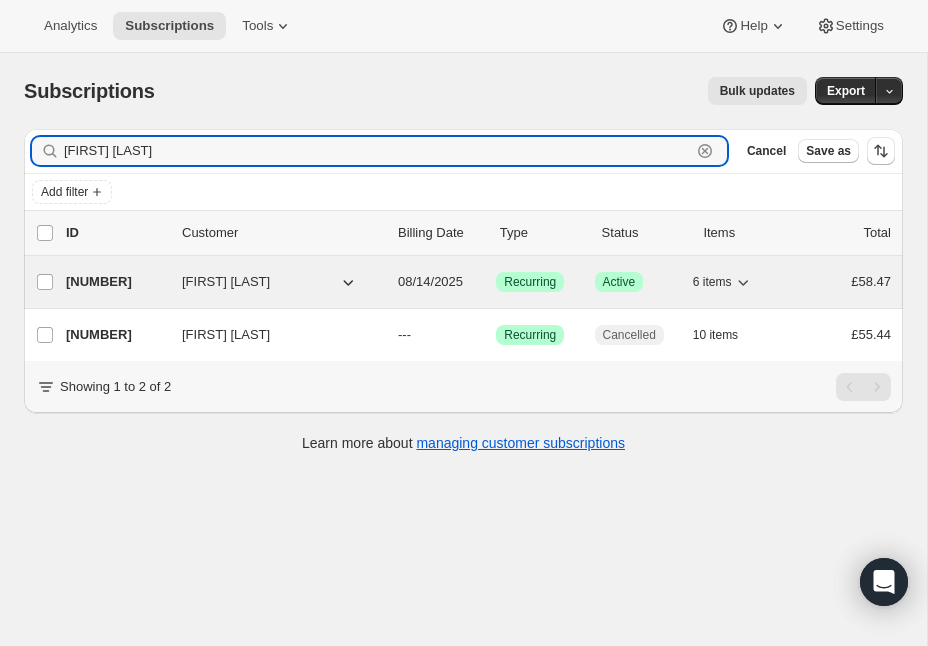 type on "[FIRST] [LAST]" 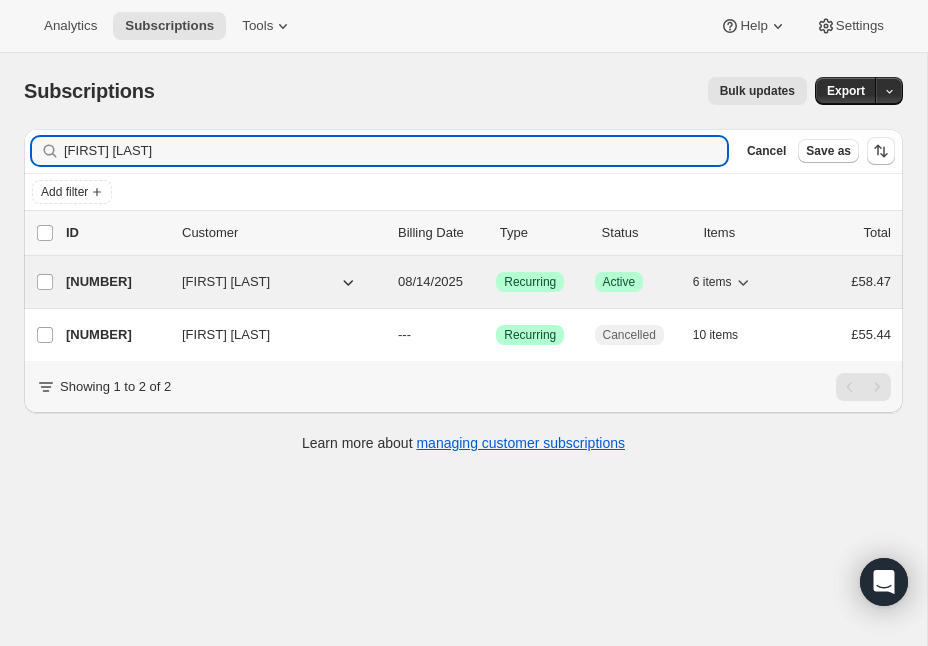 click on "[NUMBER]" at bounding box center (116, 282) 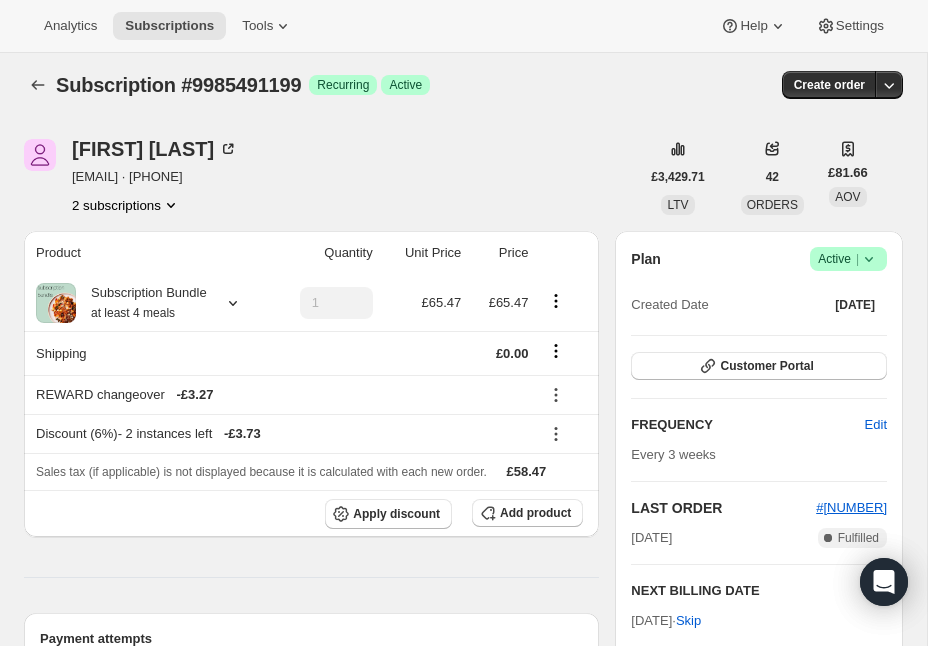 scroll, scrollTop: 8, scrollLeft: 0, axis: vertical 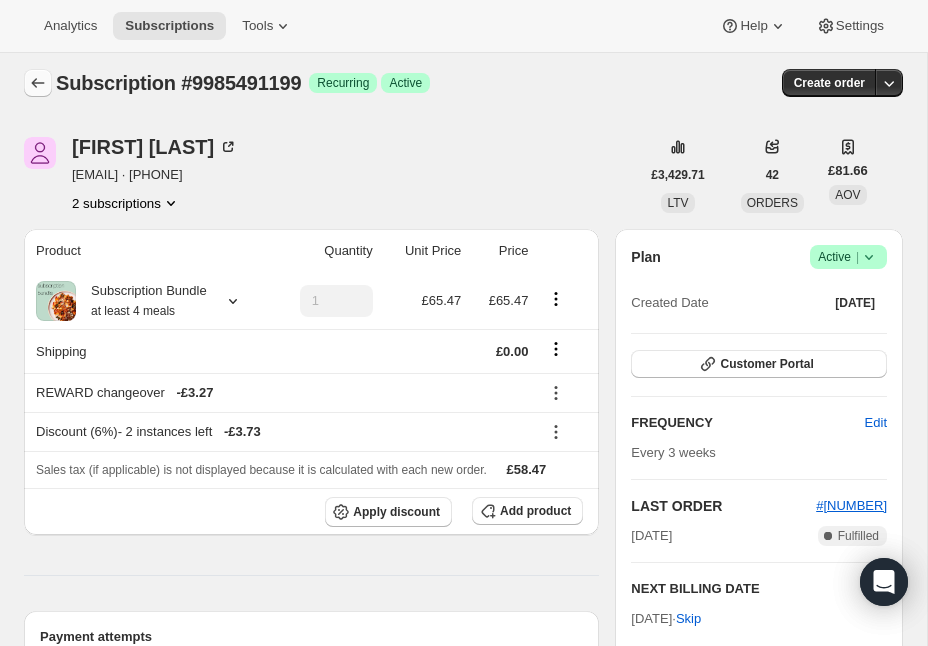 click 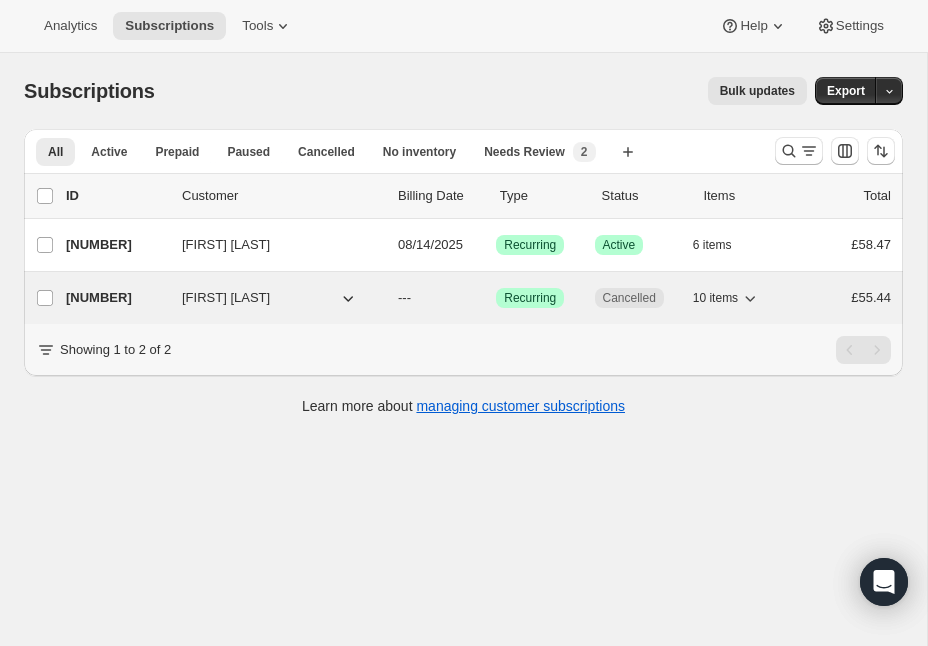 click on "[NUMBER]" at bounding box center [116, 298] 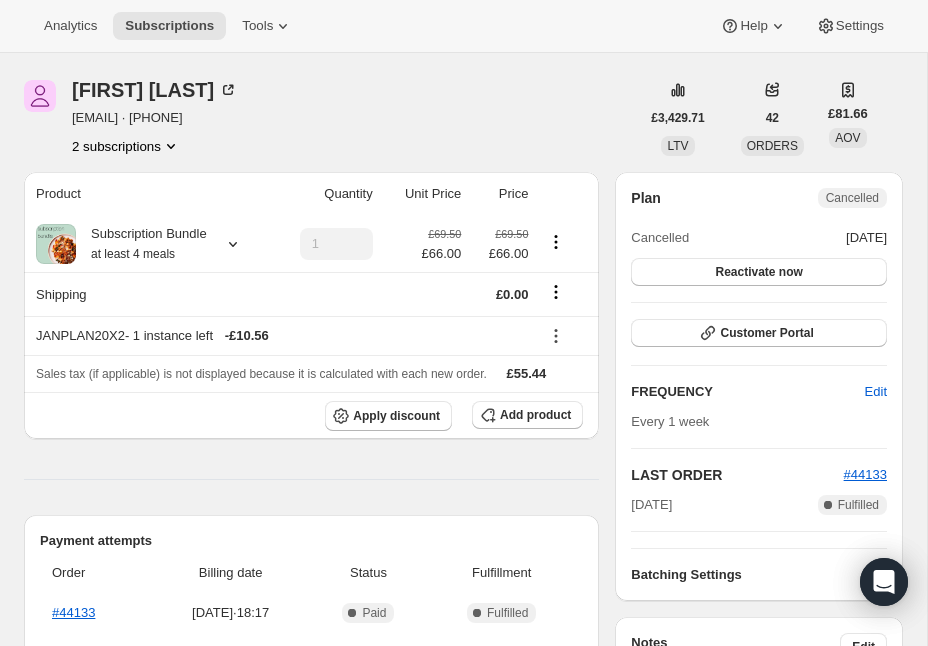 scroll, scrollTop: 0, scrollLeft: 0, axis: both 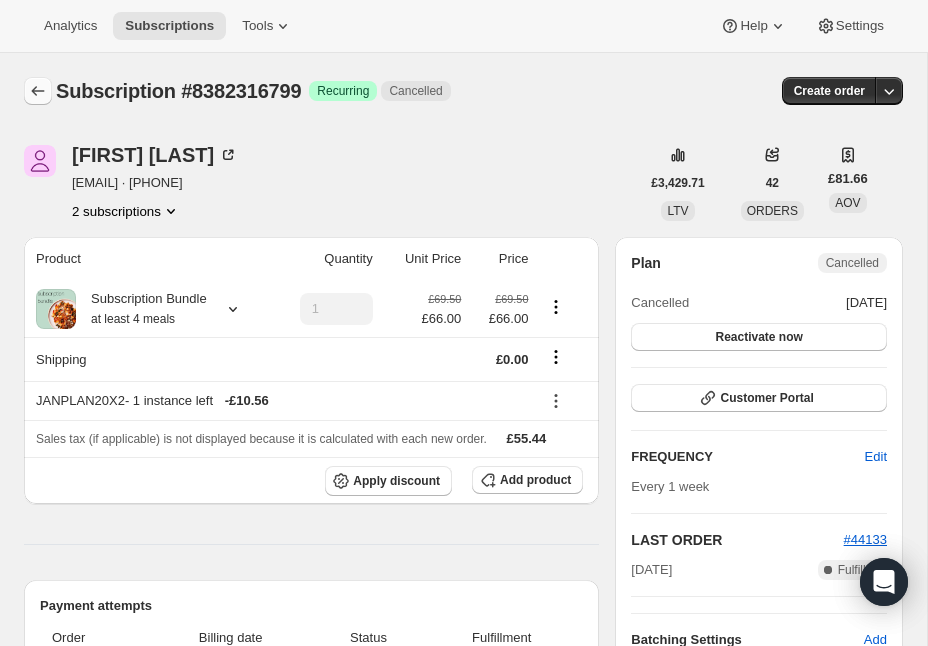 click 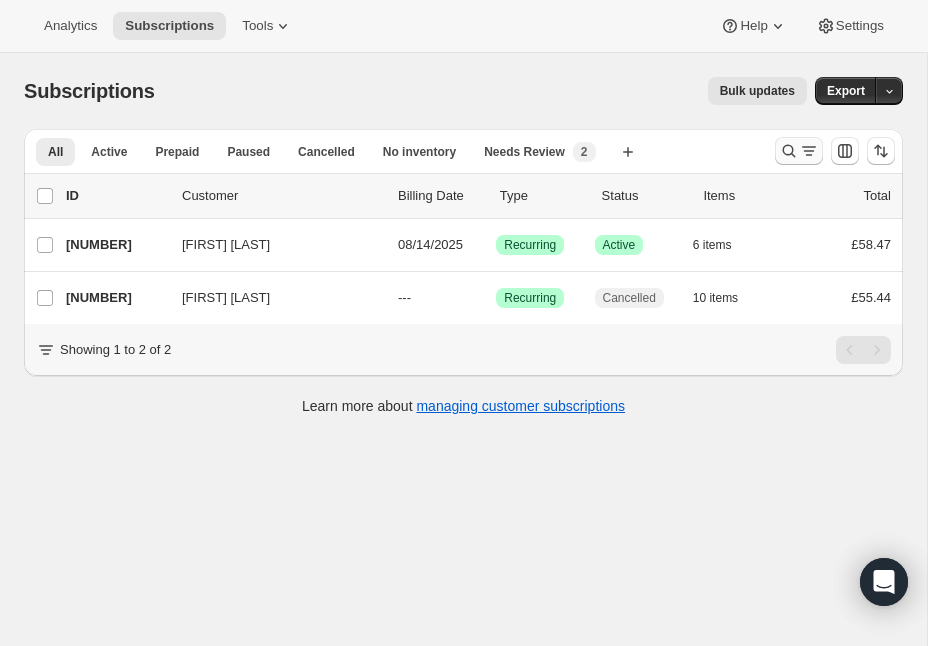 click 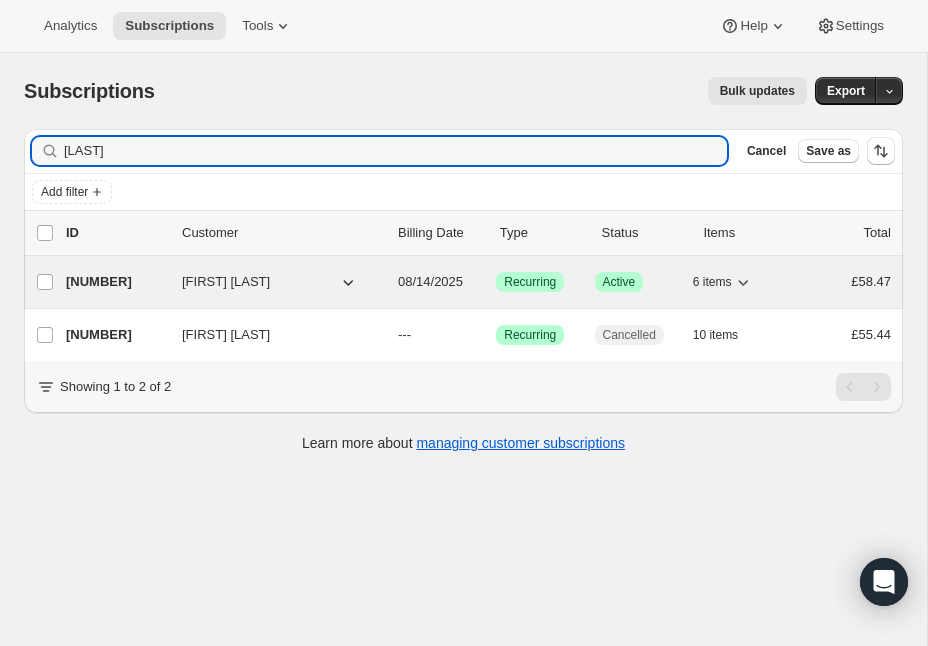 type on "[LAST]" 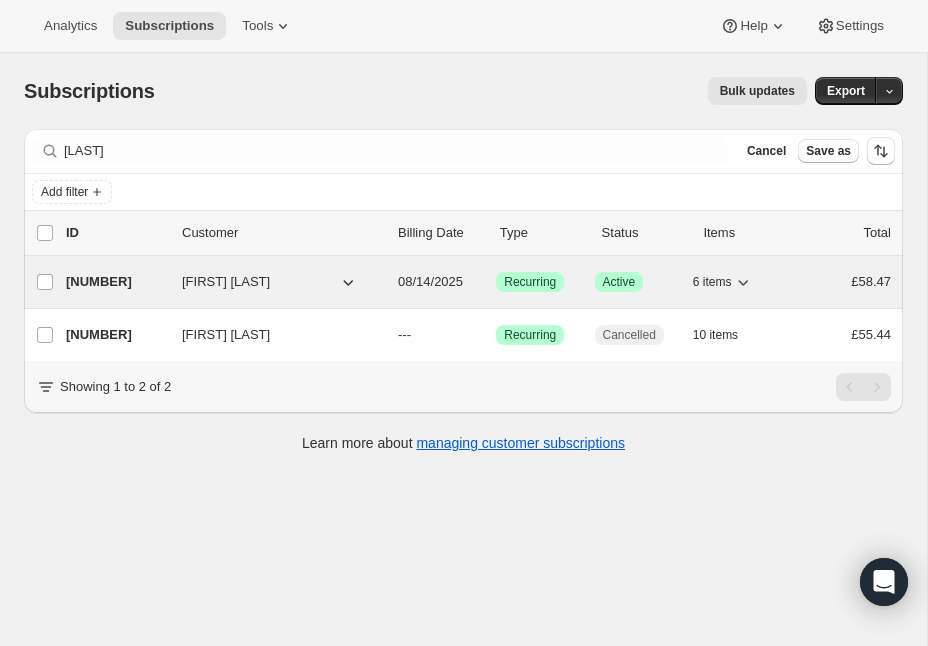 click on "[NUMBER]" at bounding box center [116, 282] 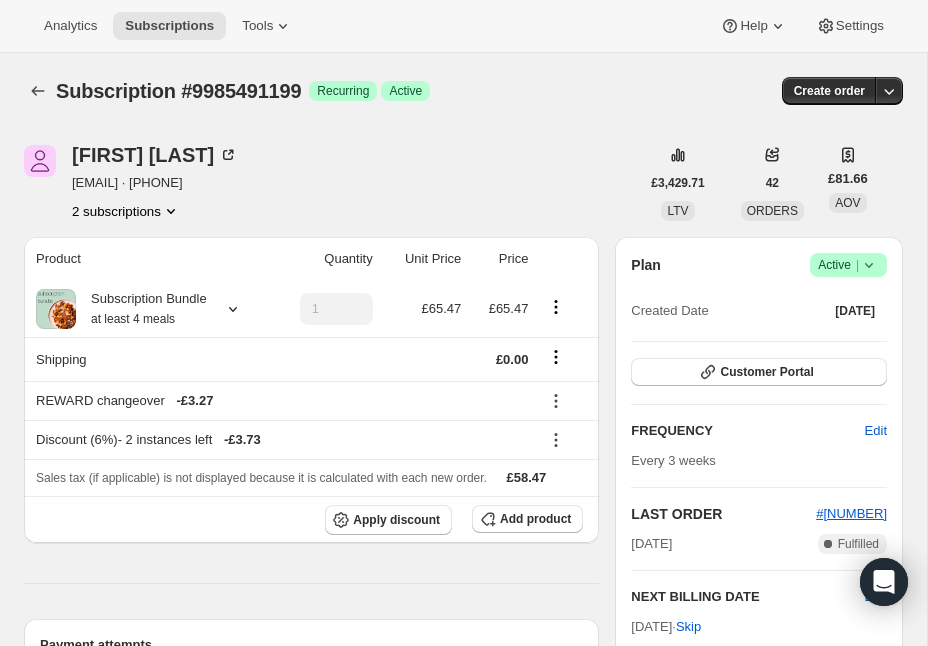 scroll, scrollTop: 115, scrollLeft: 0, axis: vertical 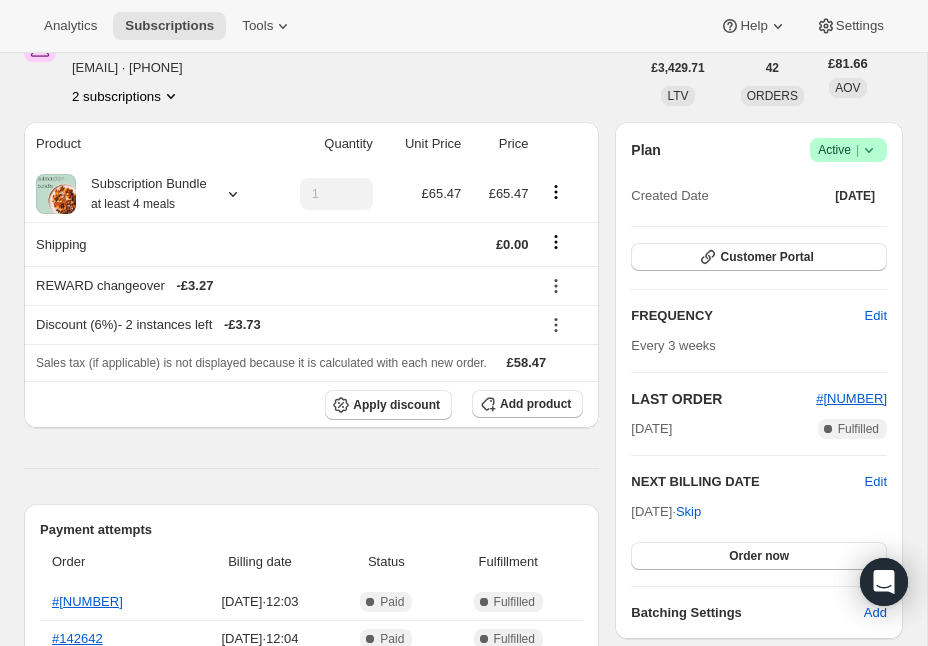 click 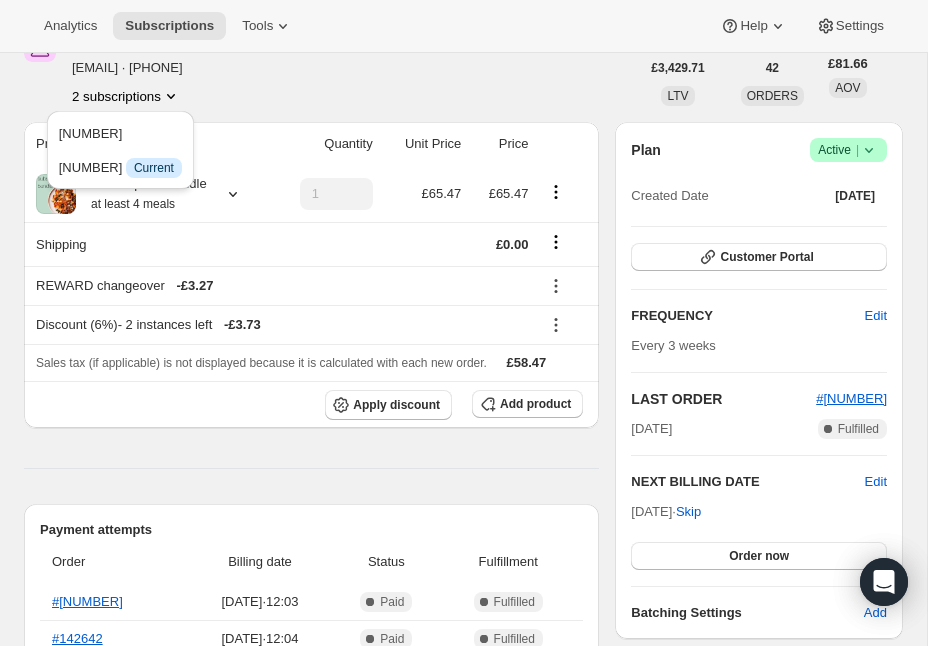 click 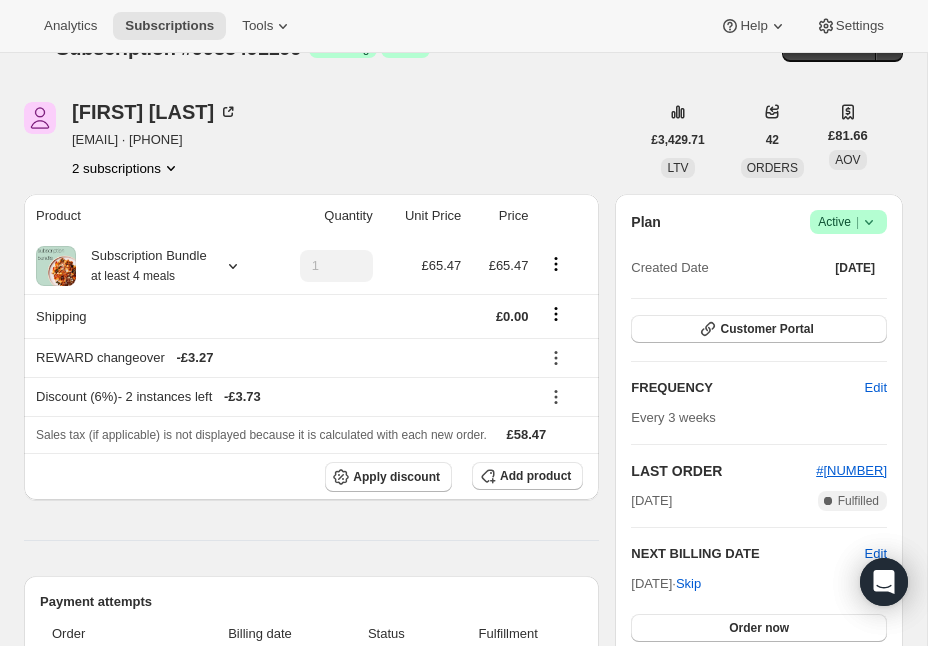 scroll, scrollTop: 0, scrollLeft: 0, axis: both 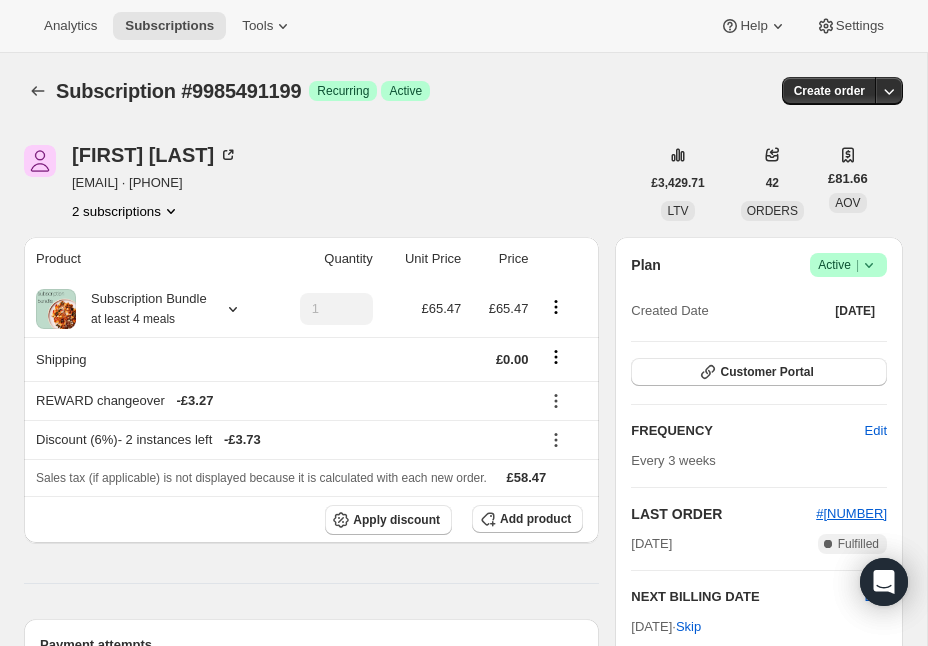 click on "2 subscriptions" at bounding box center [126, 211] 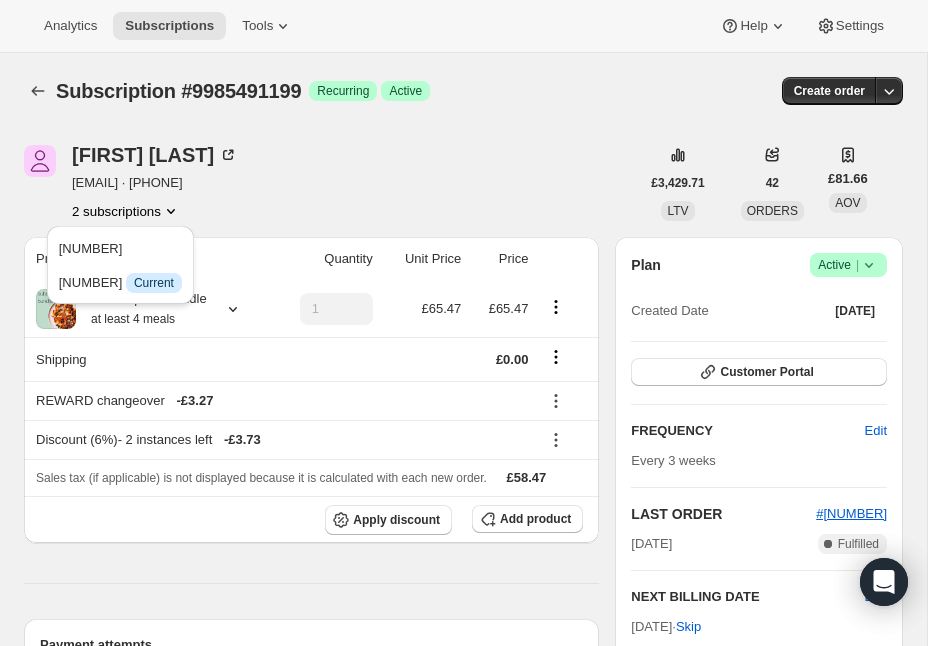 click on "2 subscriptions" at bounding box center (126, 211) 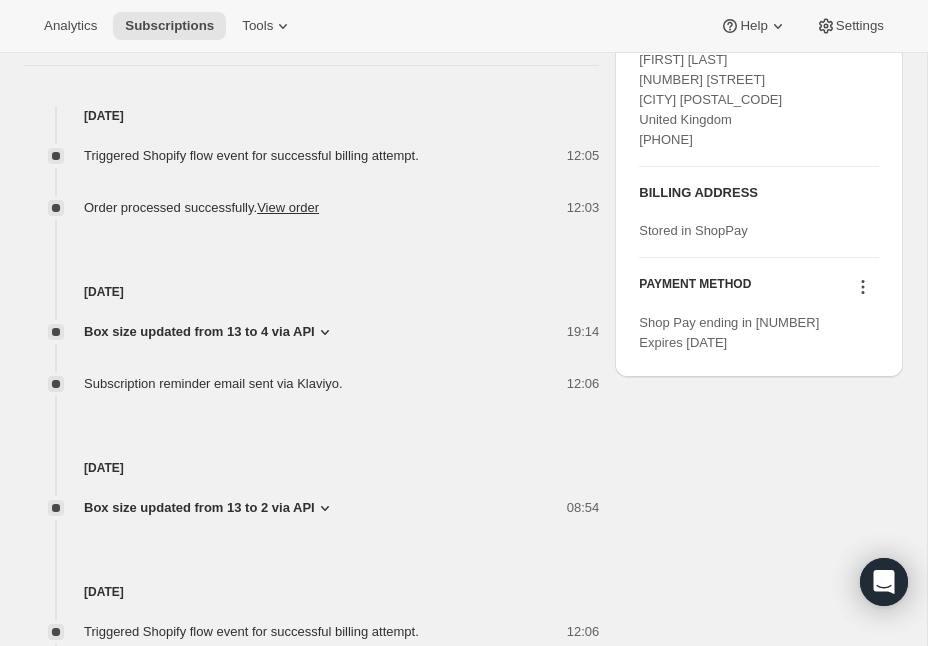 scroll, scrollTop: 833, scrollLeft: 0, axis: vertical 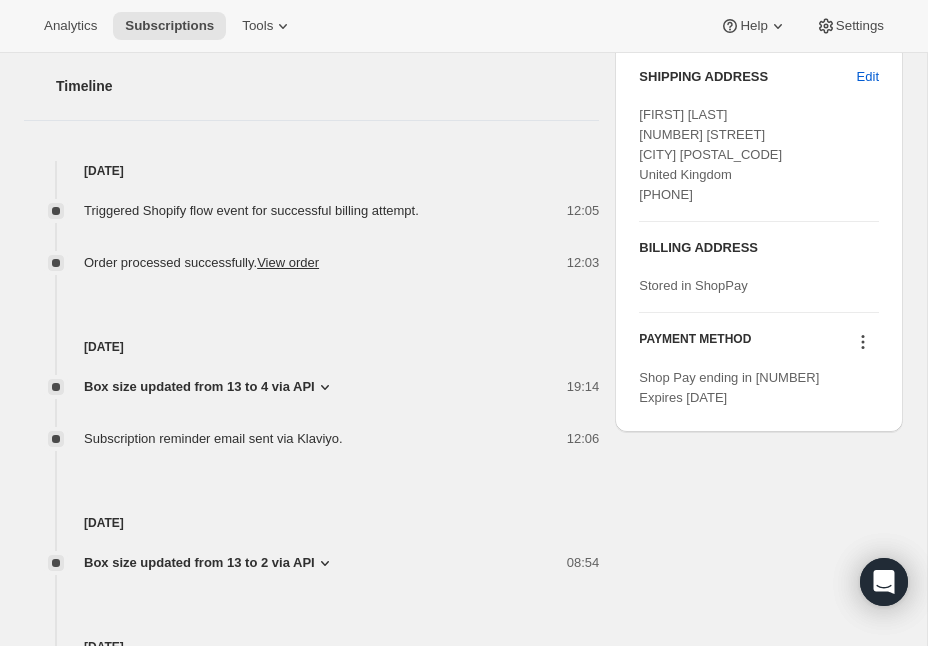 click 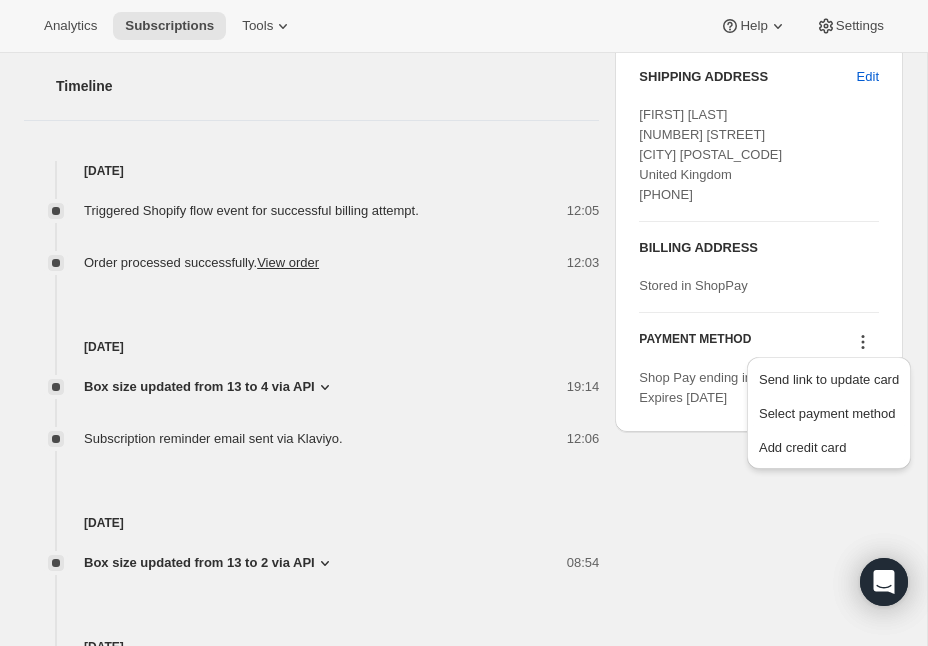 click on "[FIRST] [LAST] [EMAIL] · [PHONE] 2 subscriptions" at bounding box center [455, 133] 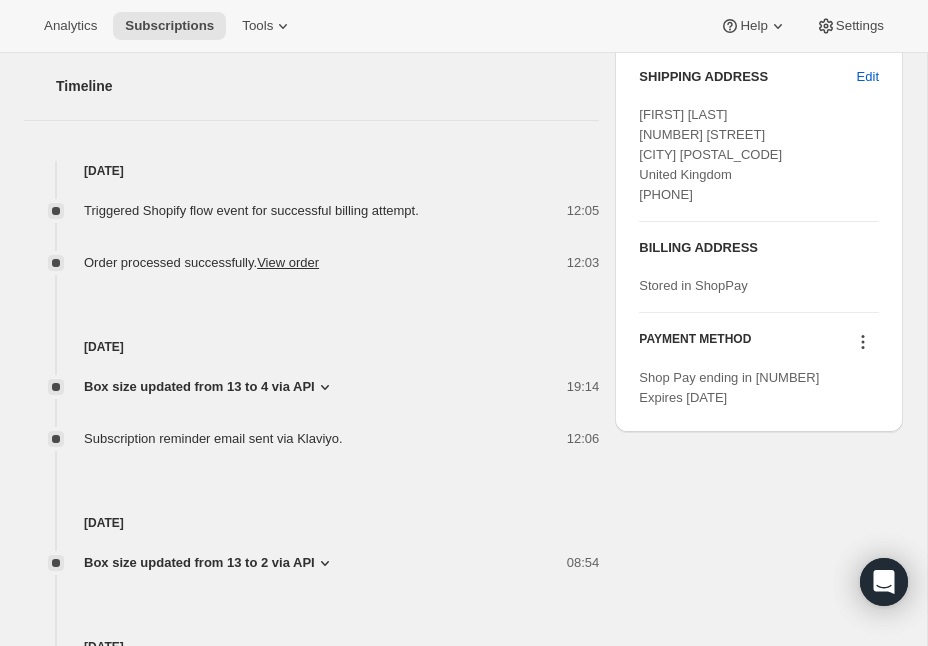 click 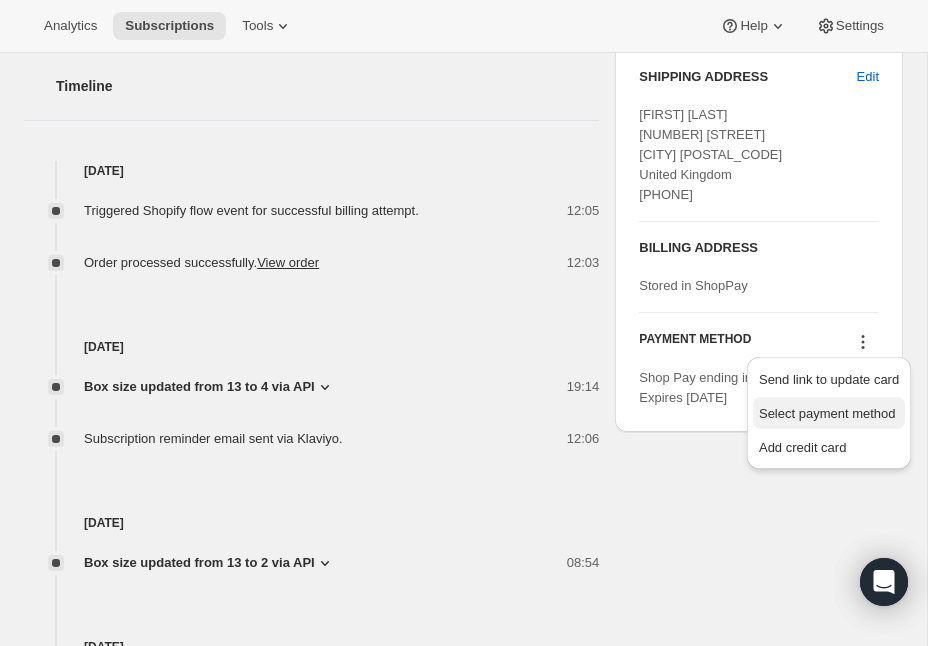 click on "Select payment method" at bounding box center (827, 413) 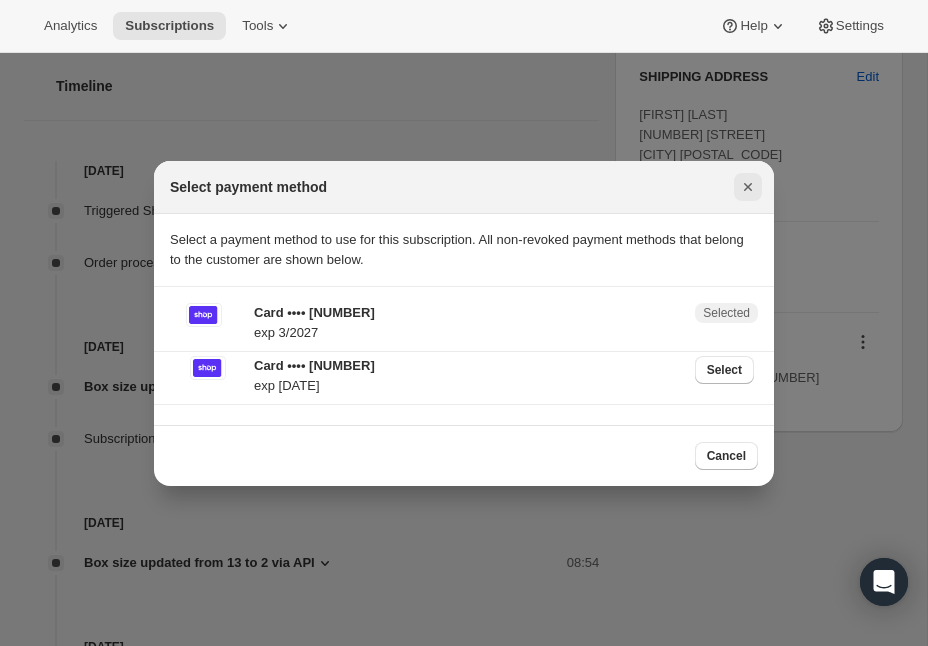 click 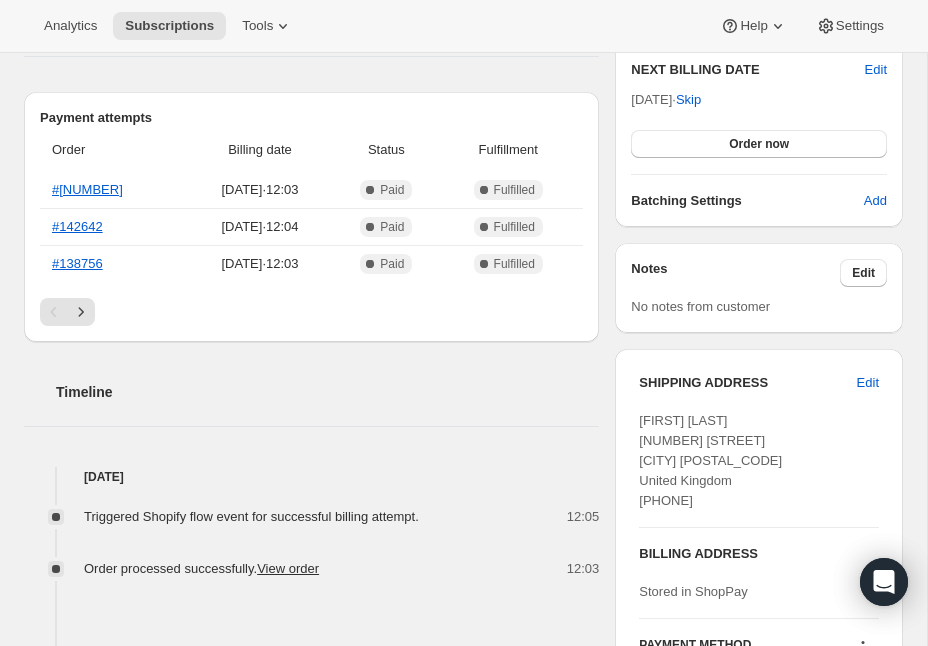 scroll, scrollTop: 0, scrollLeft: 0, axis: both 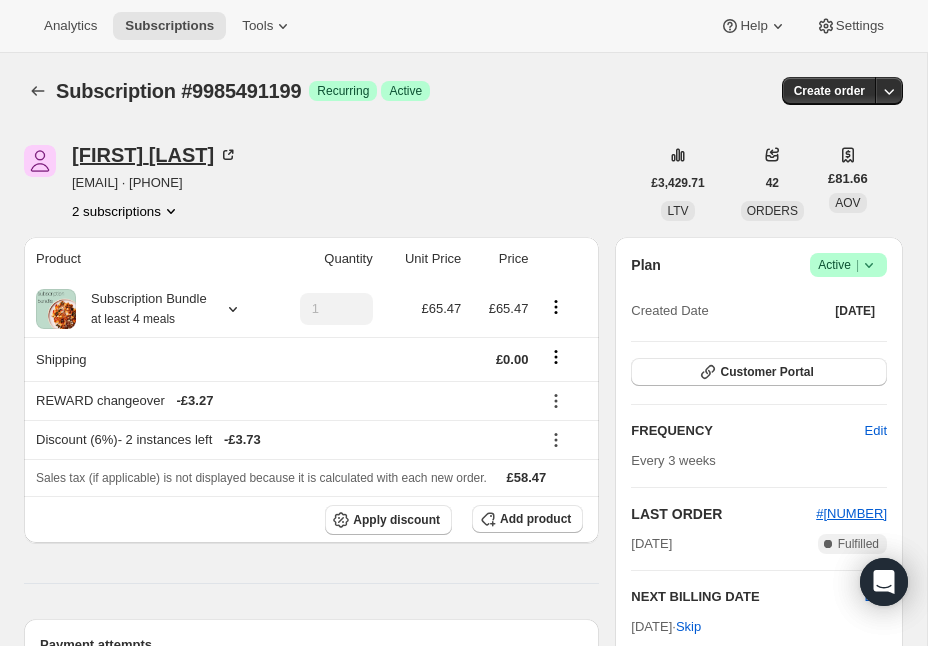 click on "[FIRST] [LAST]" at bounding box center [155, 155] 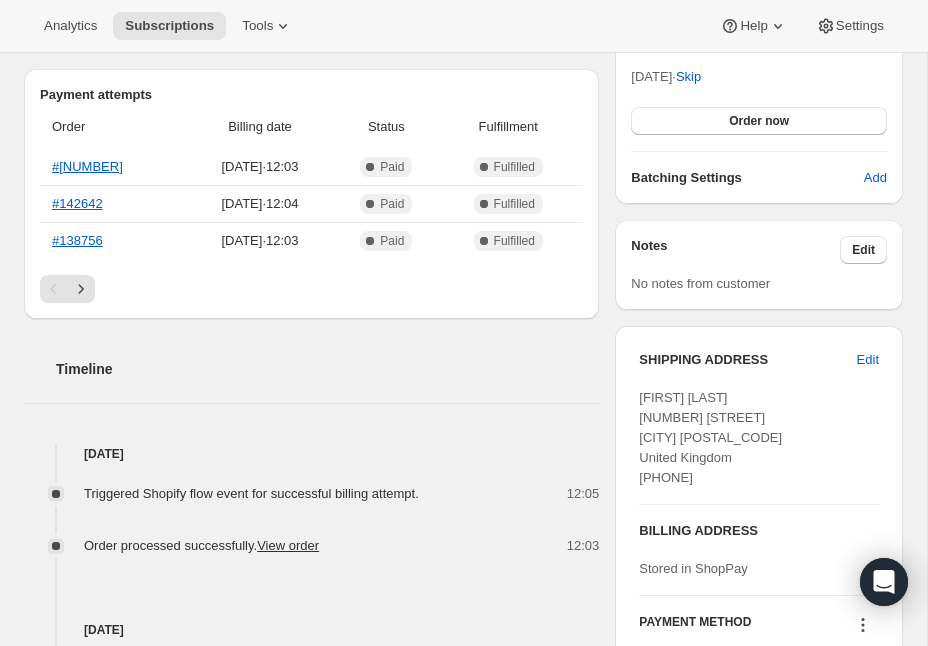 scroll, scrollTop: 749, scrollLeft: 0, axis: vertical 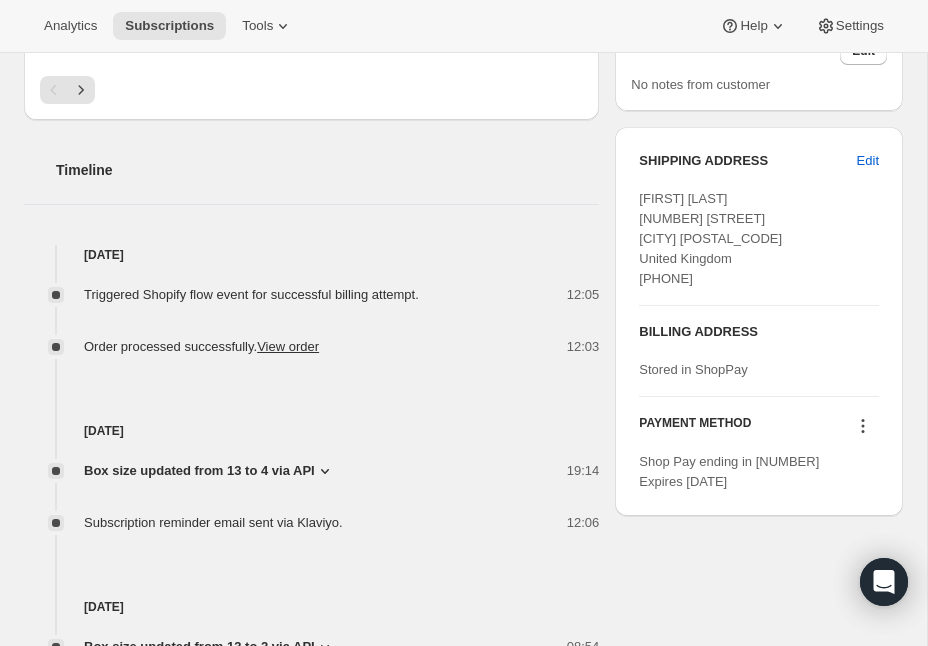 click 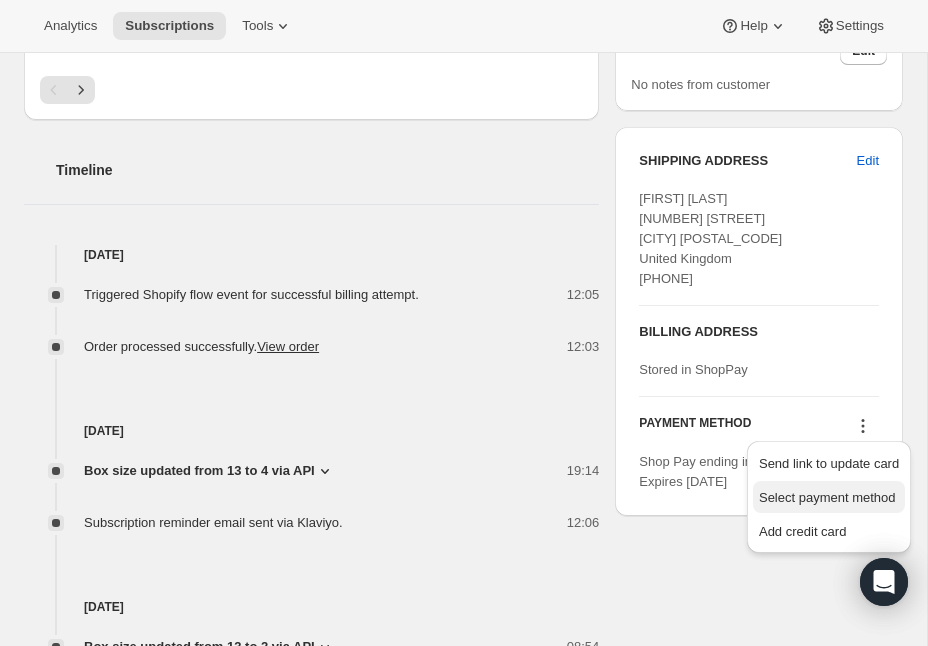 click on "Select payment method" at bounding box center [827, 497] 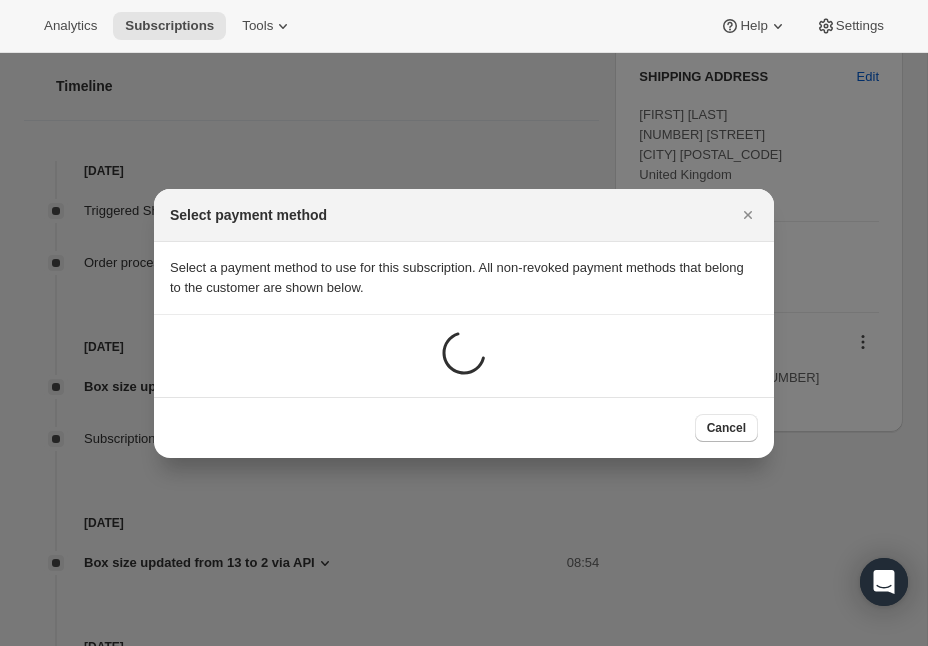scroll, scrollTop: 749, scrollLeft: 0, axis: vertical 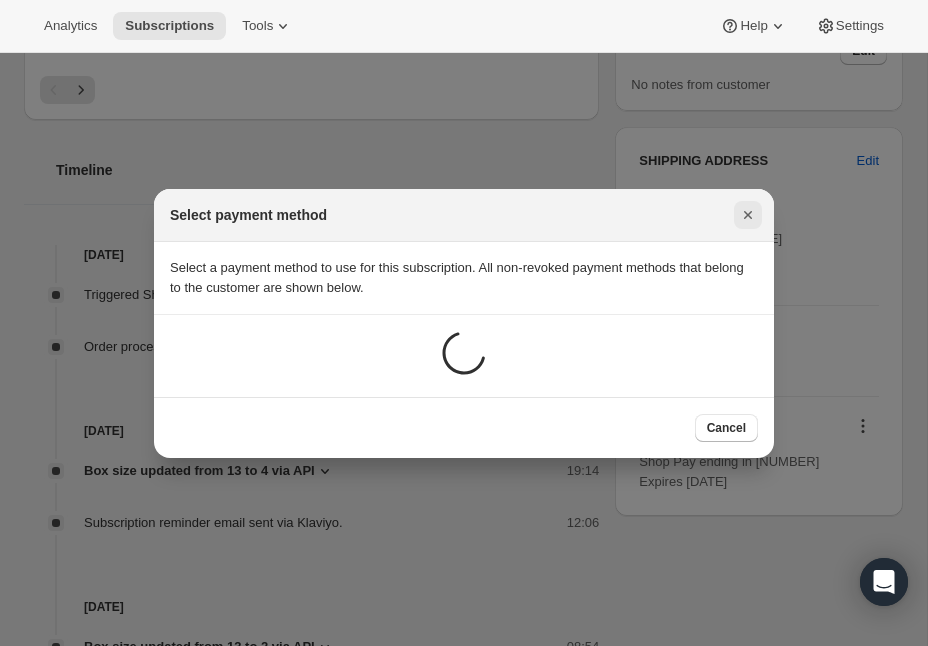 click at bounding box center (748, 215) 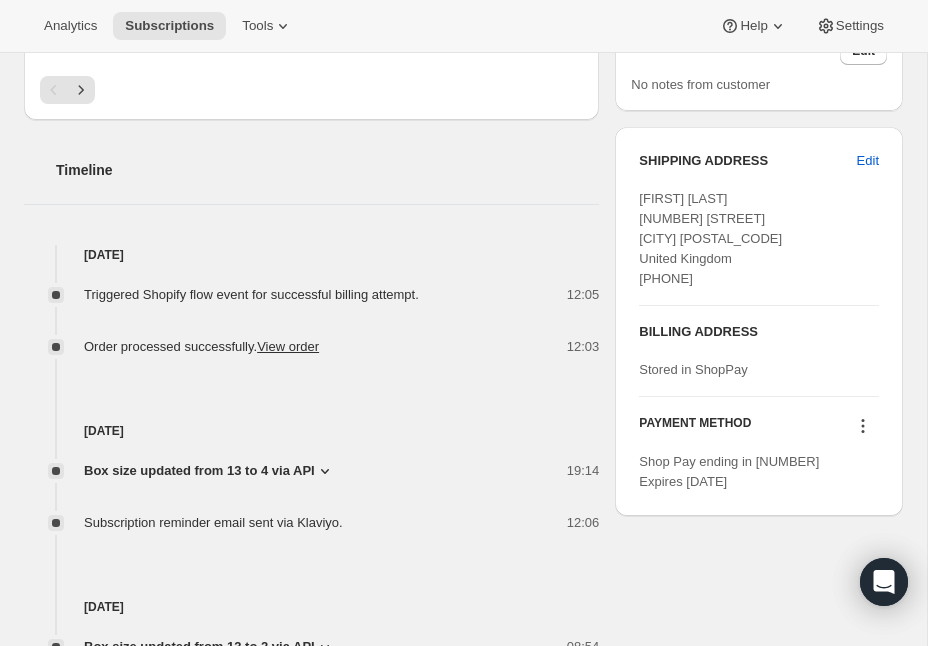 click 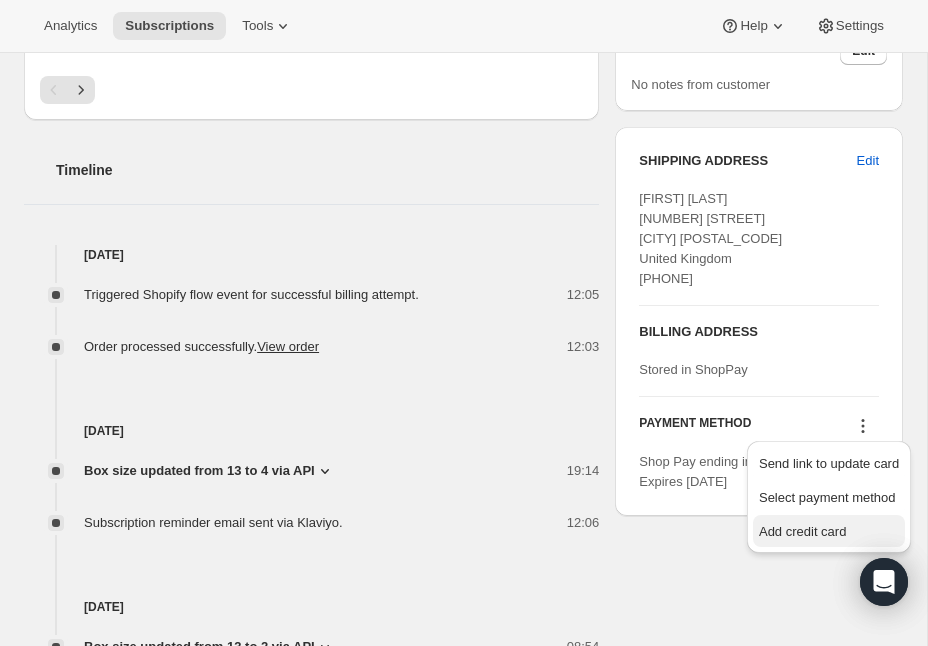 click on "Add credit card" at bounding box center [802, 531] 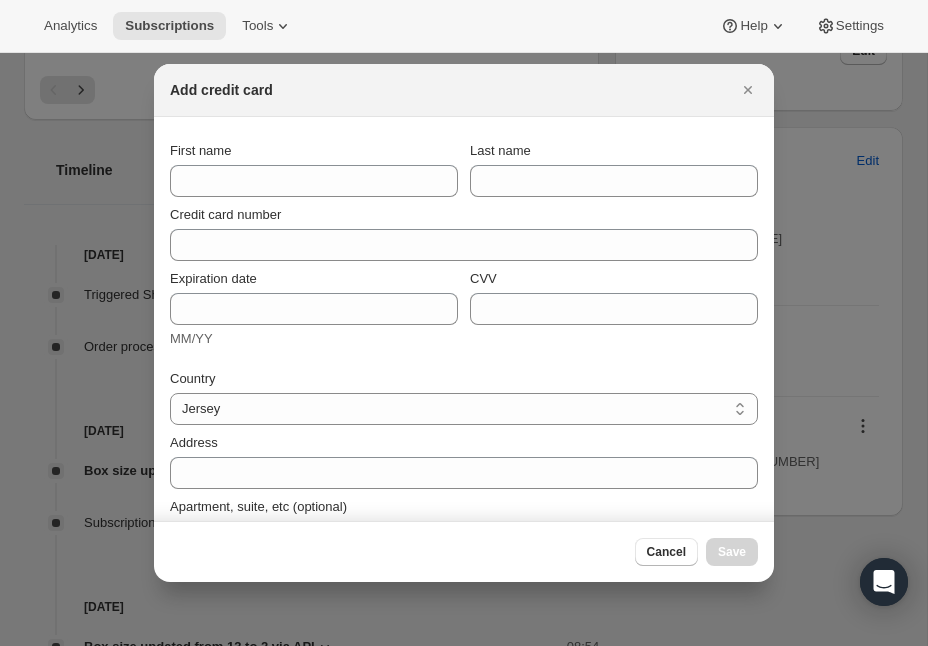 scroll, scrollTop: 0, scrollLeft: 0, axis: both 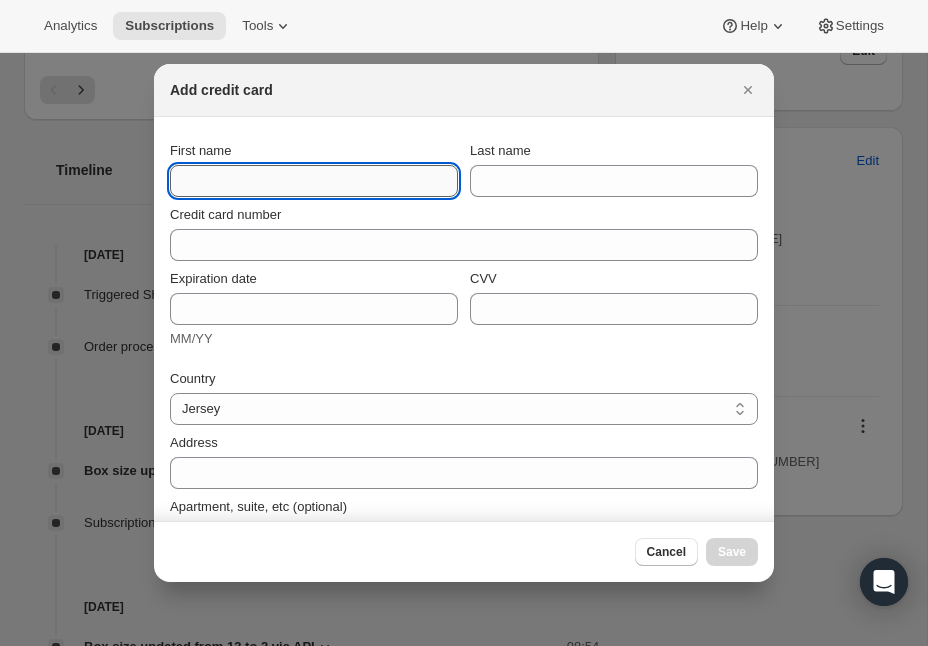 click on "First name" at bounding box center (314, 181) 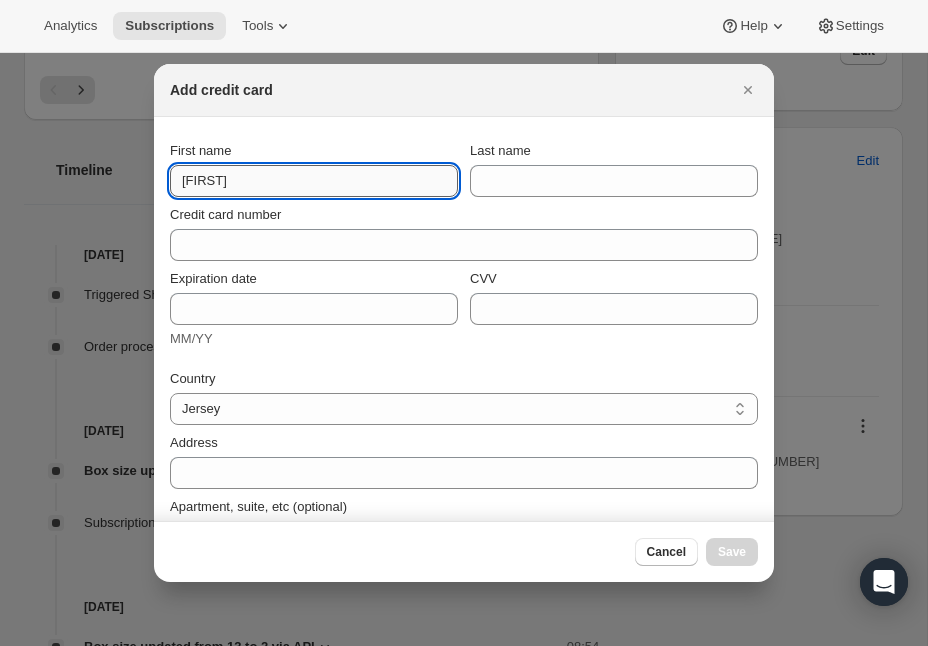 type on "[FIRST]" 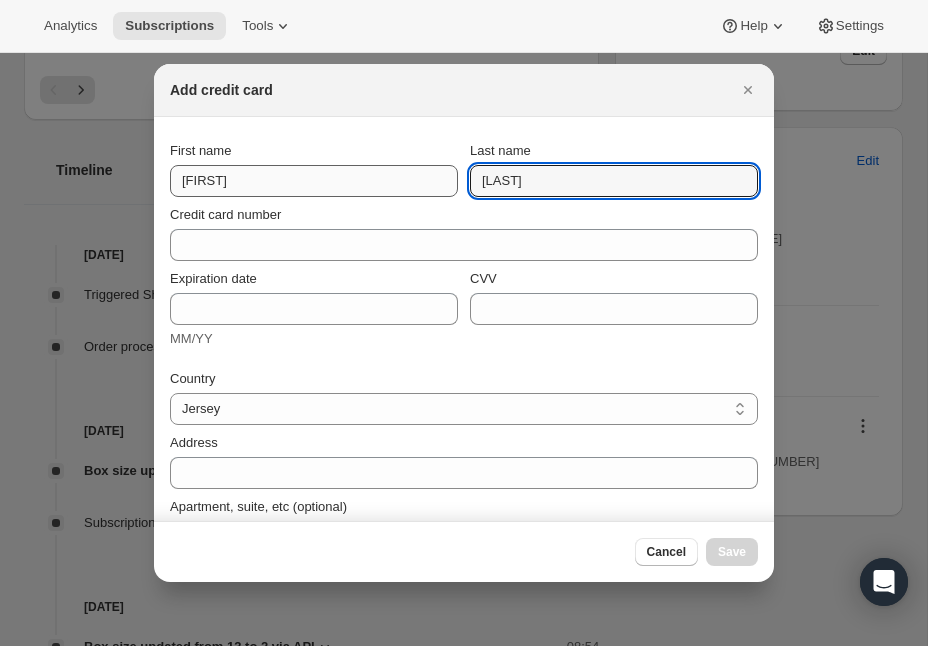 type on "[LAST]" 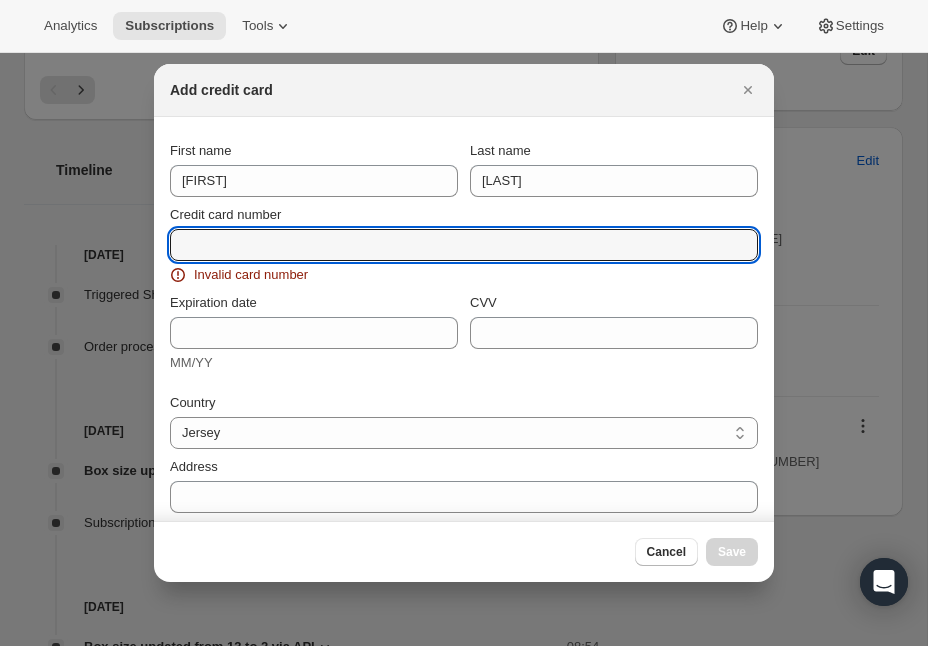 paste on "[CREDIT_CARD]" 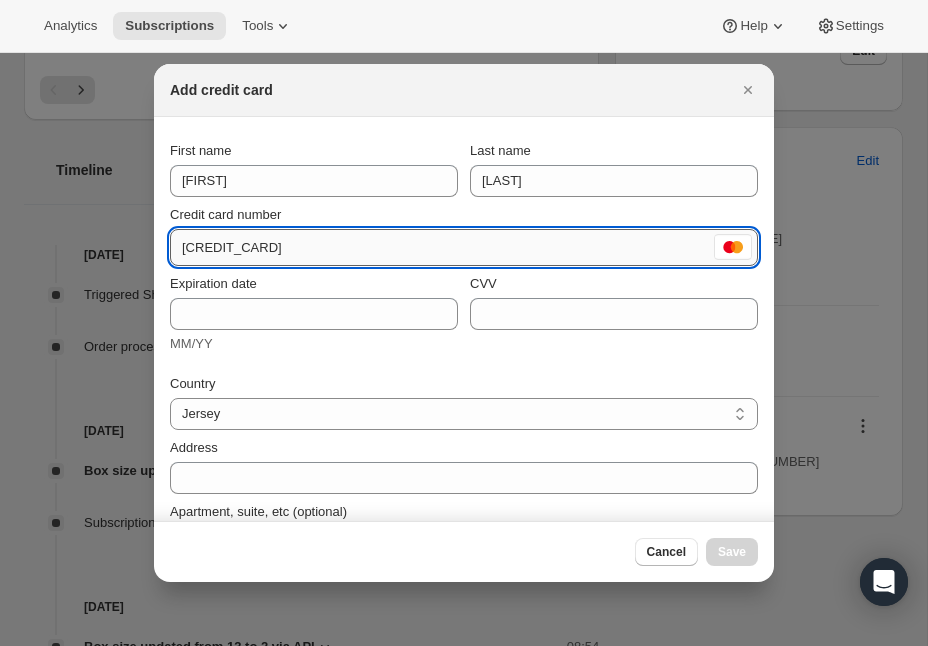 click on "[CREDIT_CARD]" at bounding box center [440, 248] 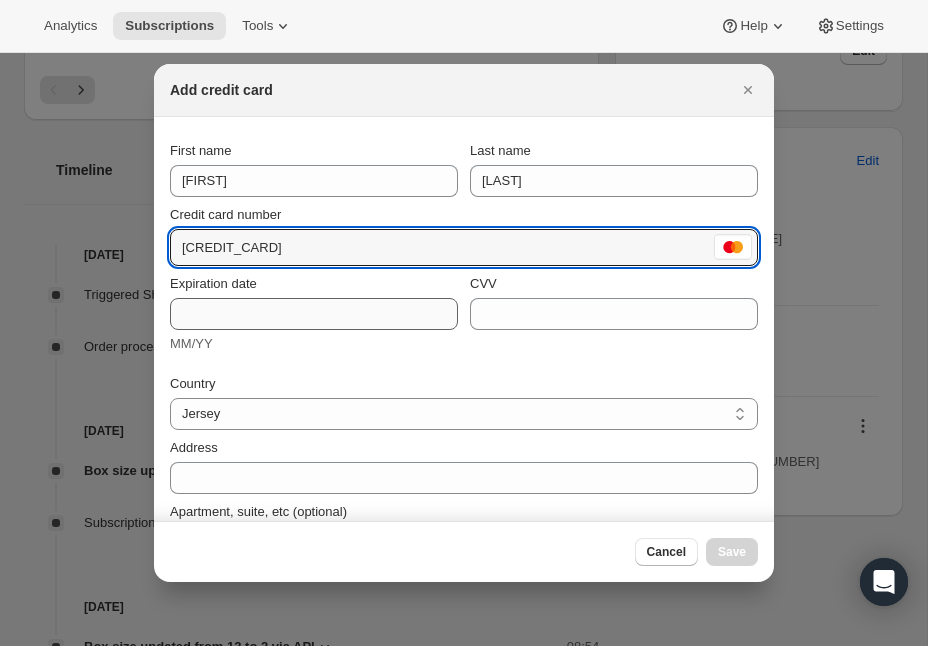 type on "[CREDIT_CARD]" 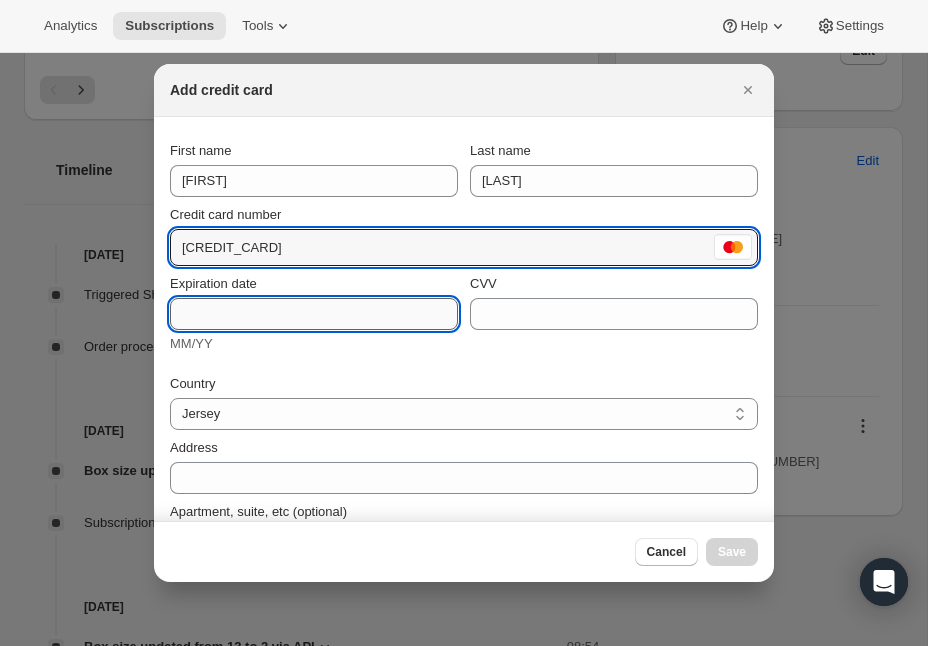 click on "Expiration date" at bounding box center (314, 314) 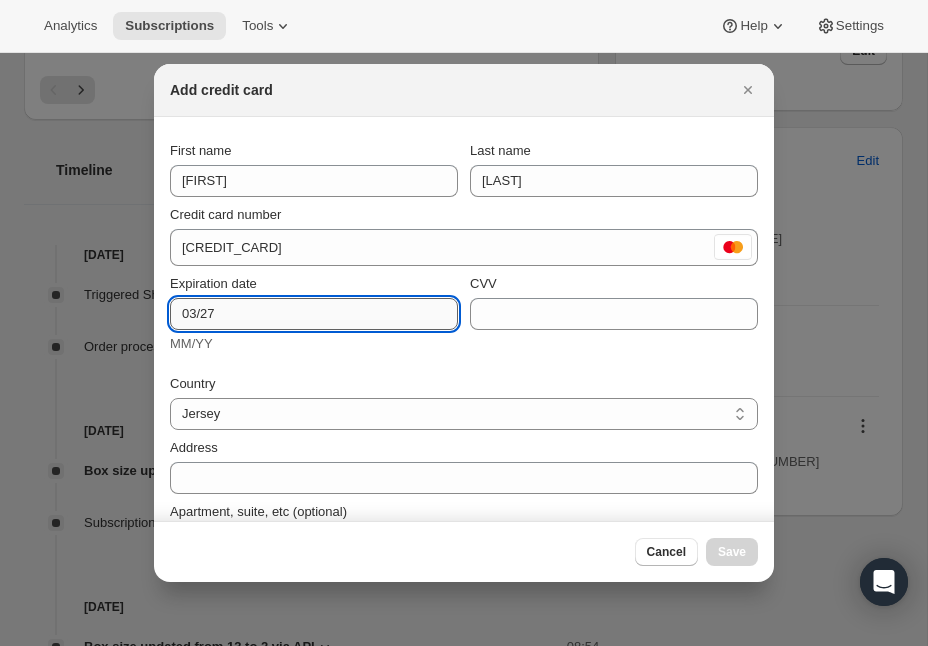 type on "03/27" 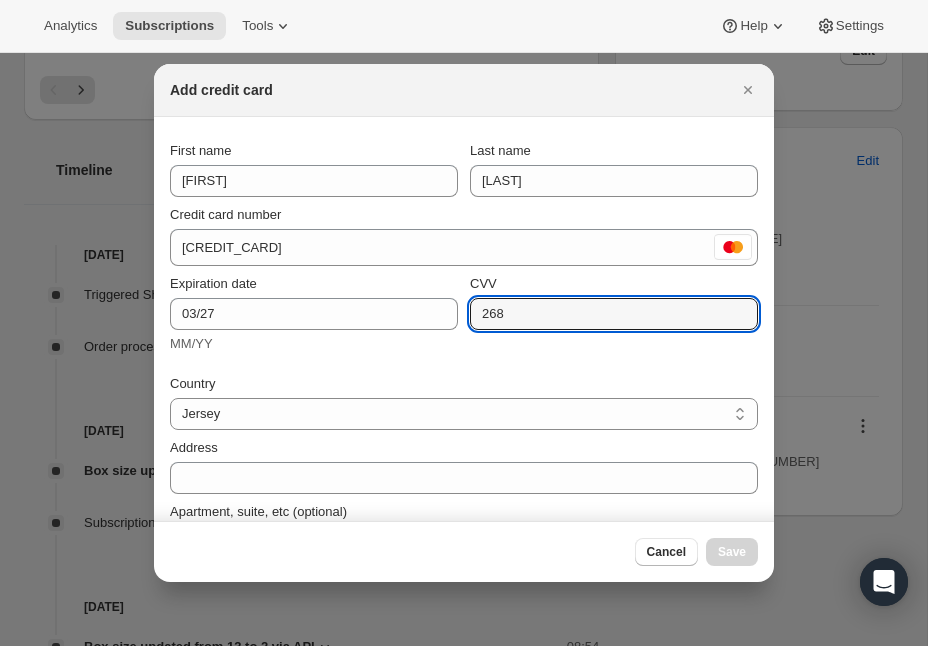 type on "268" 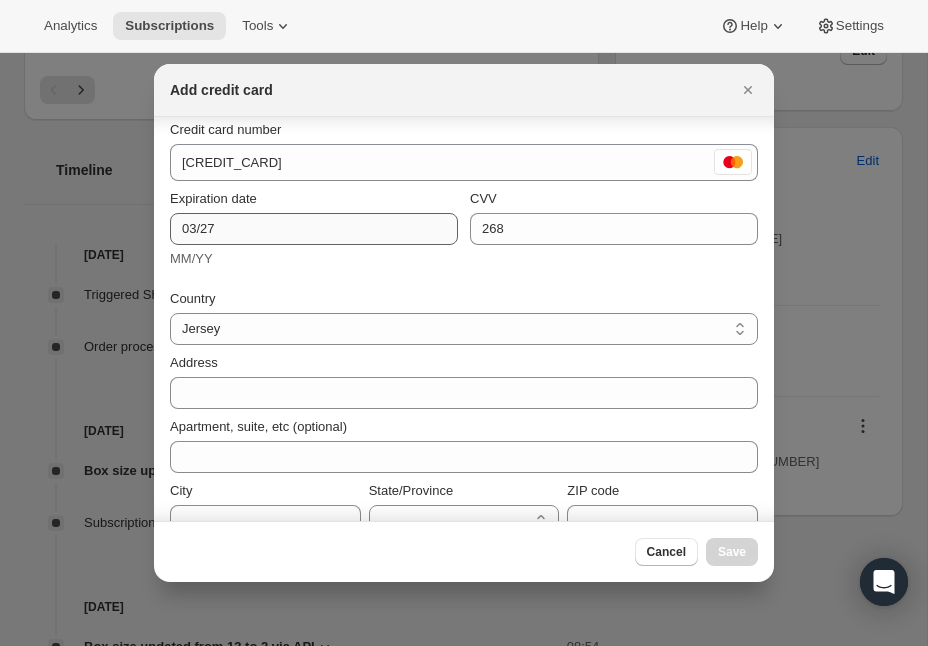 scroll, scrollTop: 87, scrollLeft: 0, axis: vertical 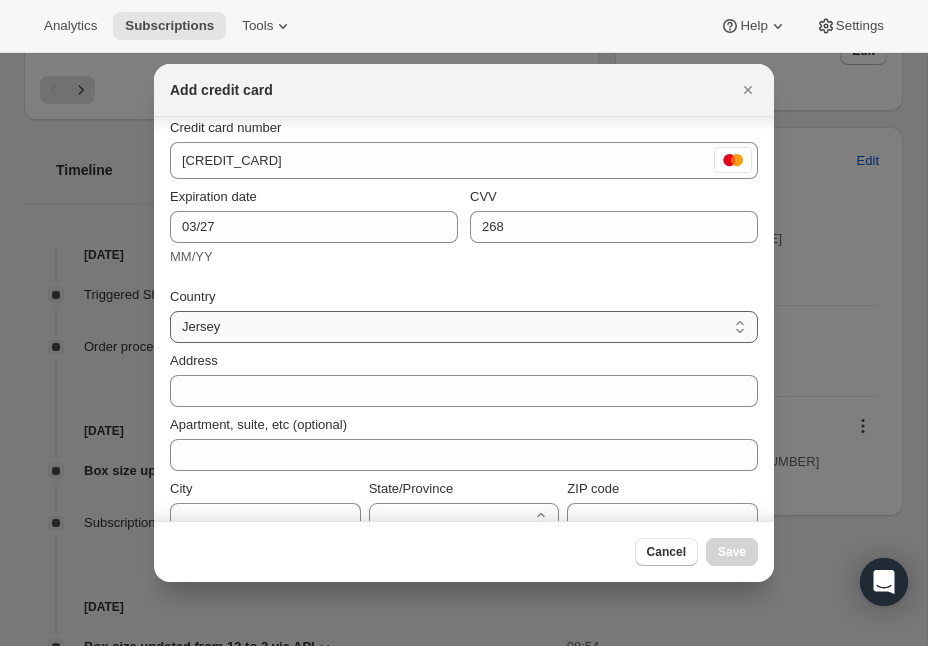click on "Jersey United Kingdom" at bounding box center (464, 327) 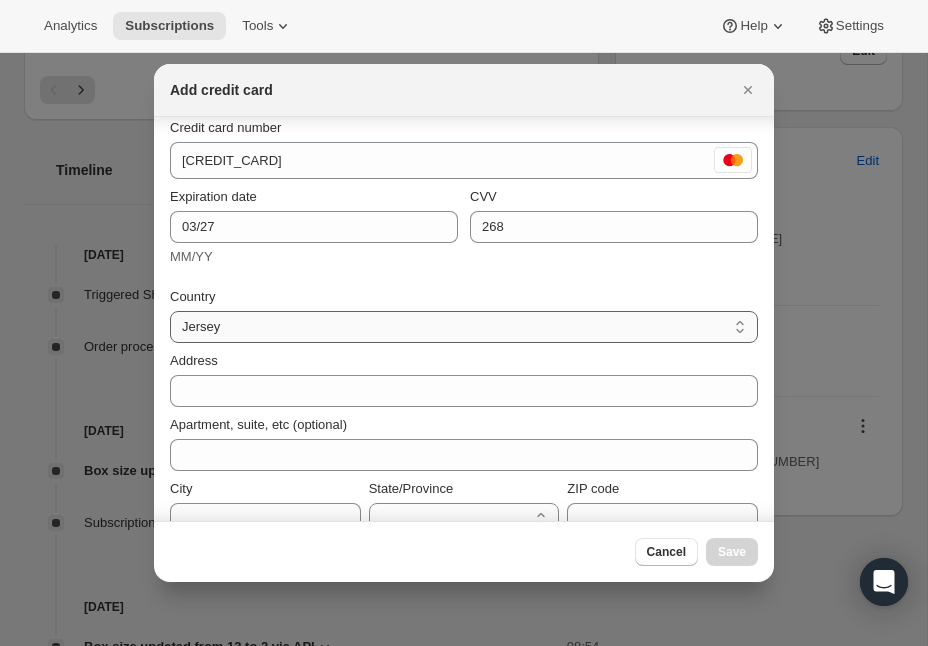 select on "GB" 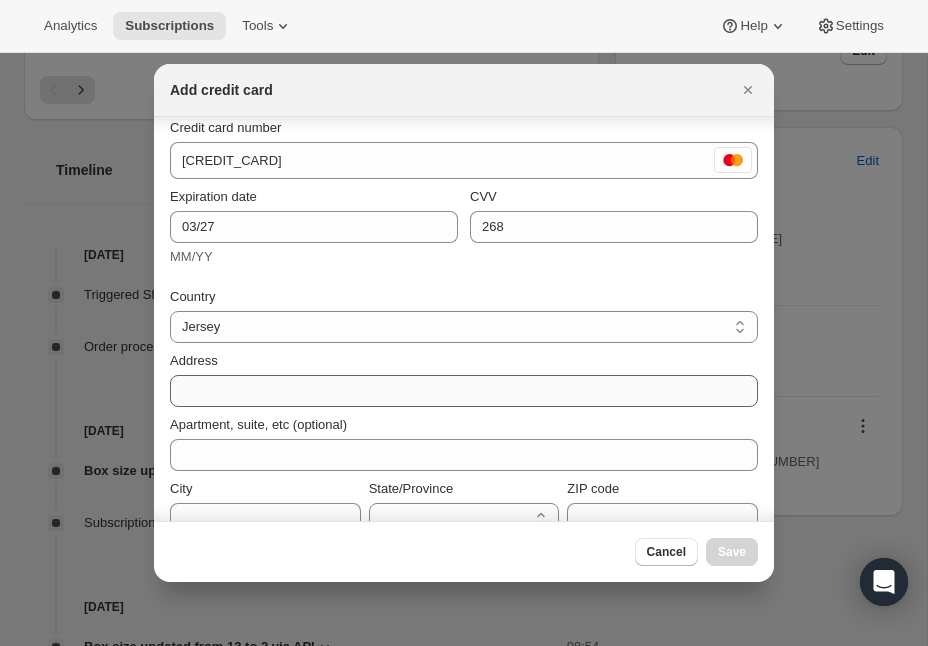 select on "BFP" 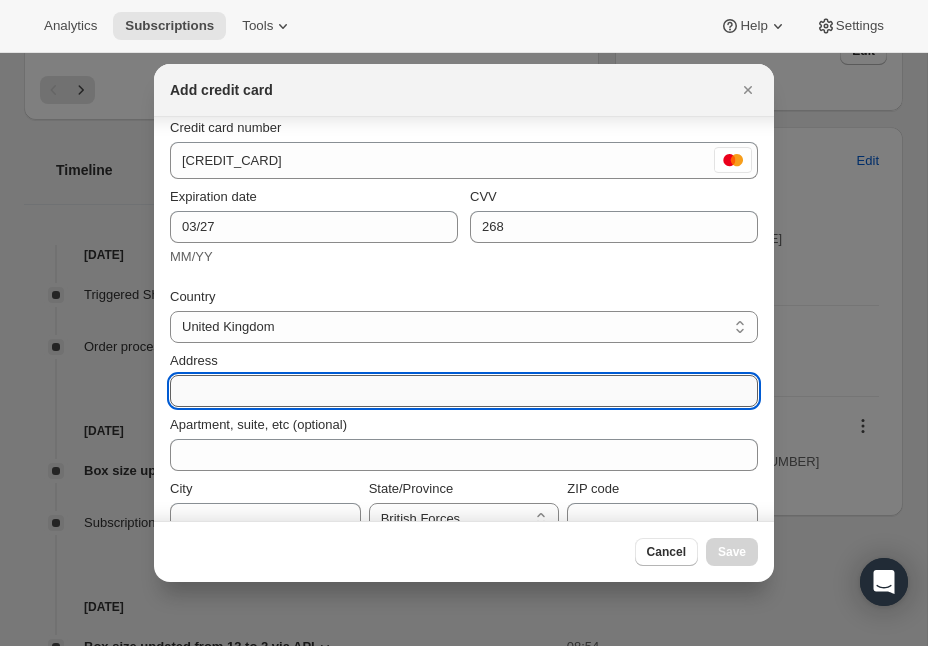 click on "Address" at bounding box center (464, 391) 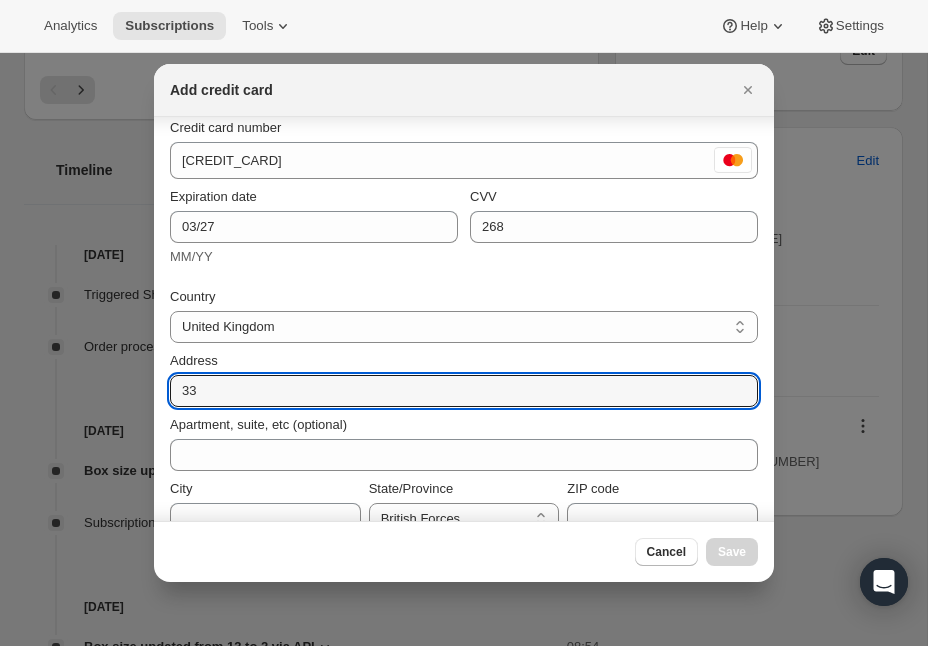 click on "Add credit card First name [FIRST] Last name [LAST] Credit card number [CREDIT_CARD] Expiration date [DATE] MM/YY CVV [NUMBER] Country Jersey United Kingdom United Kingdom Address [STREET] Apartment, suite, etc (optional) City State/Province British Forces England Northern Ireland Scotland Wales British Forces ZIP code Phone number (optional) Cancel Save" at bounding box center (464, 1131) 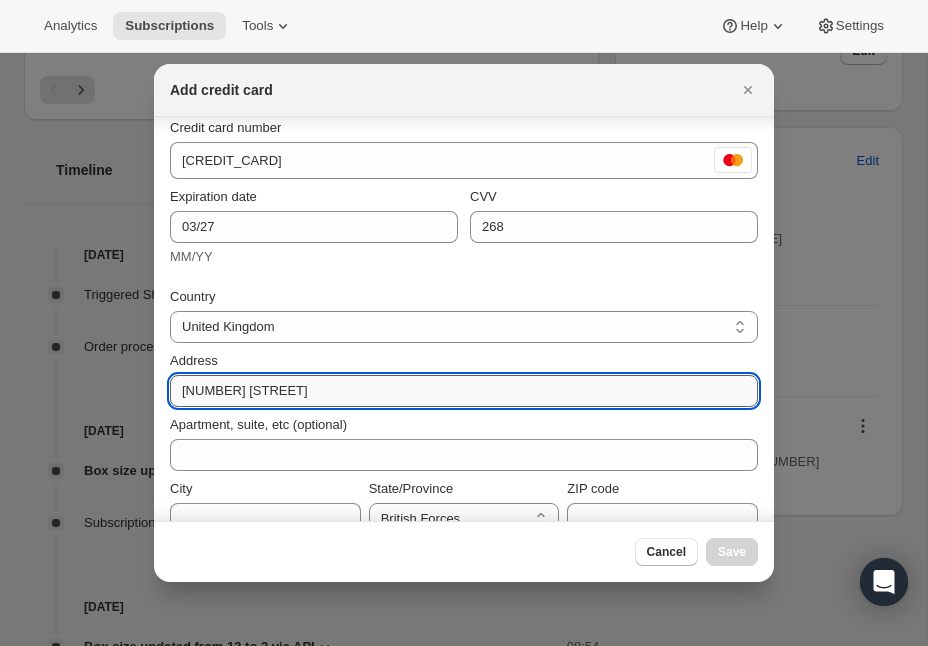 scroll, scrollTop: 180, scrollLeft: 0, axis: vertical 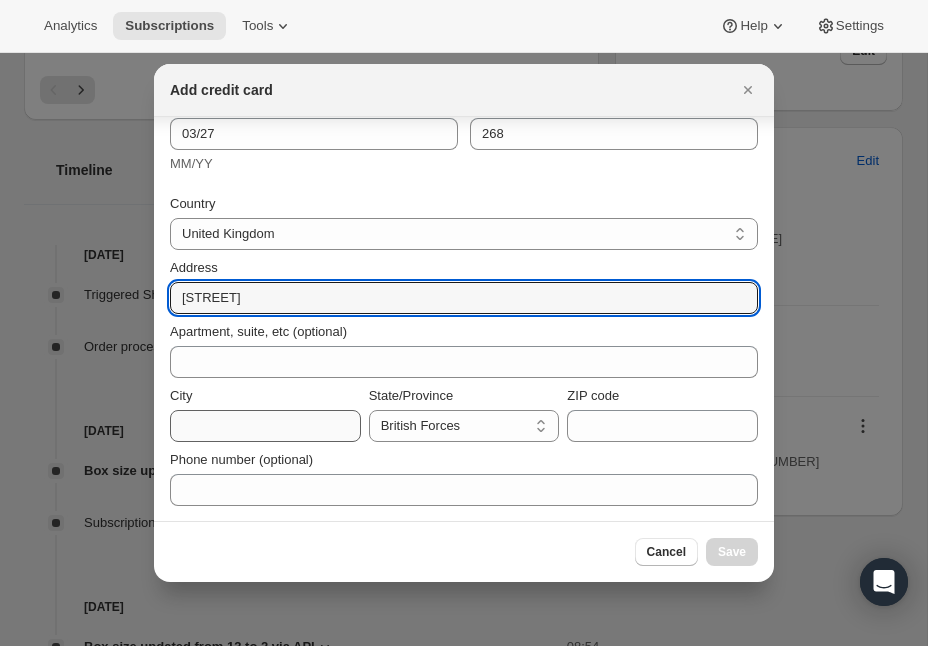 type on "[STREET]" 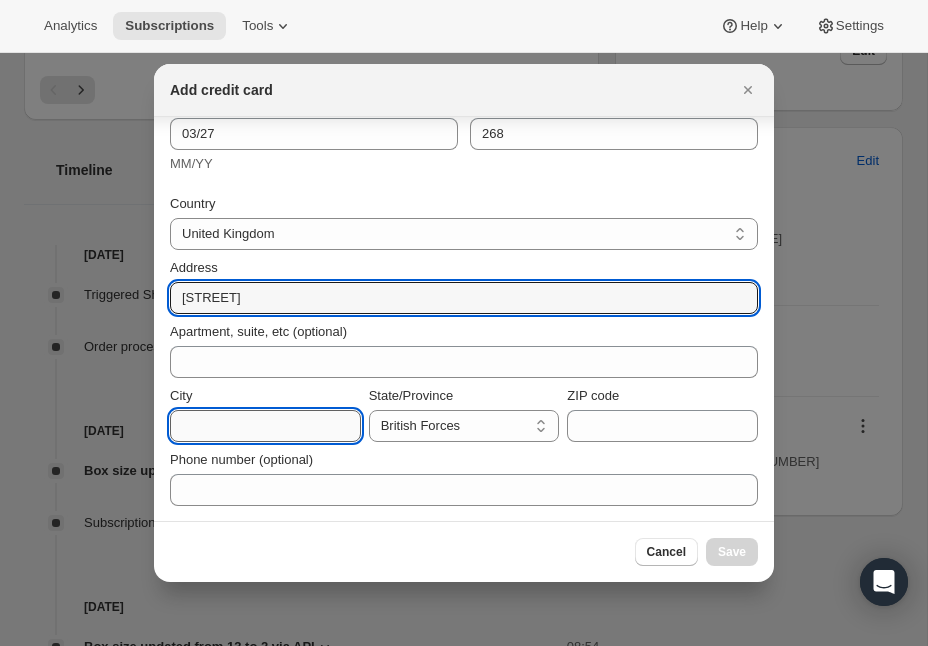 click on "City" at bounding box center [265, 426] 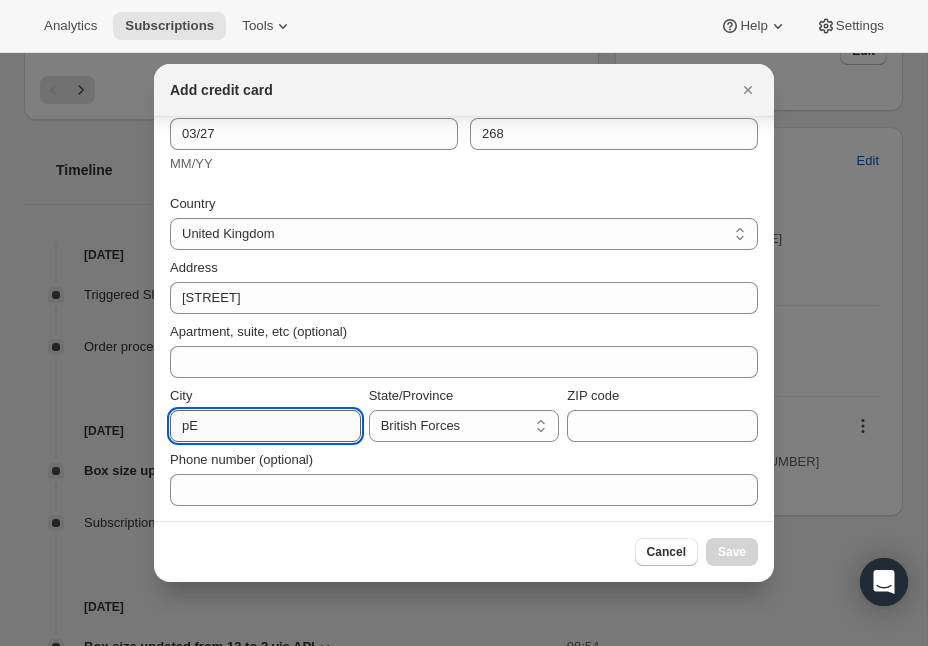 type on "p" 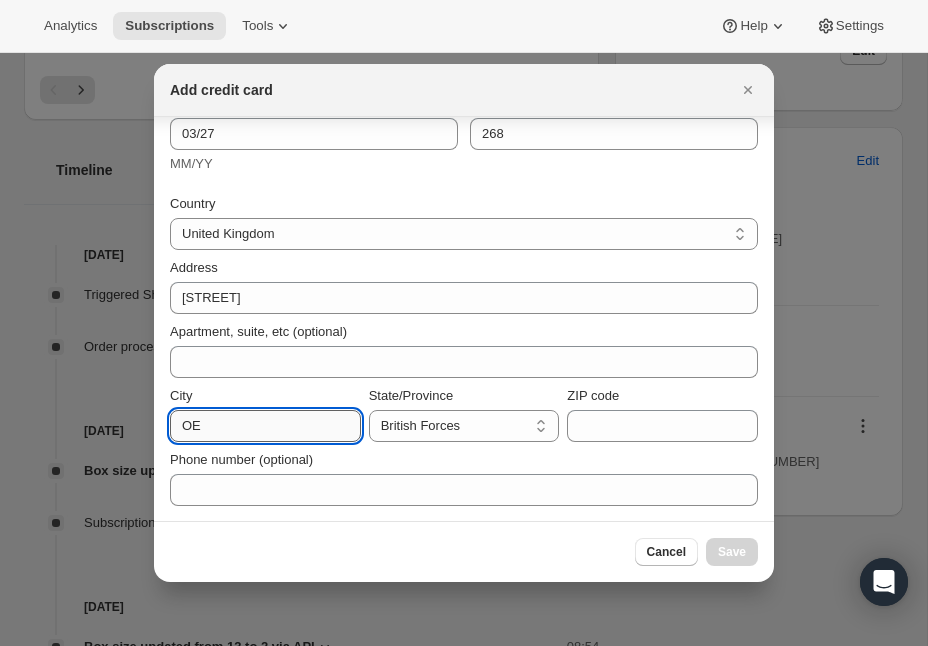 type on "O" 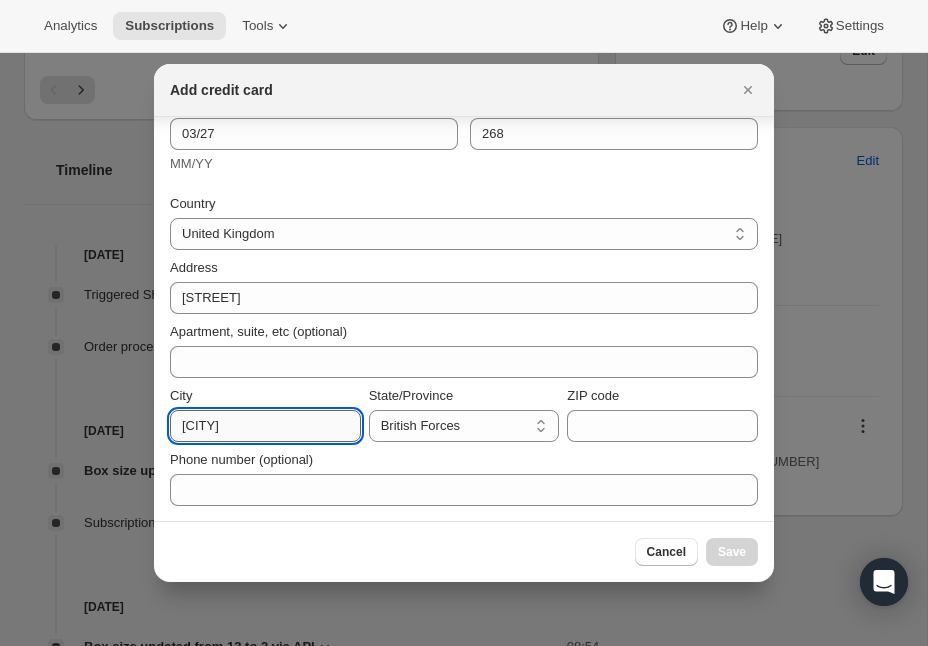 type on "[CITY]" 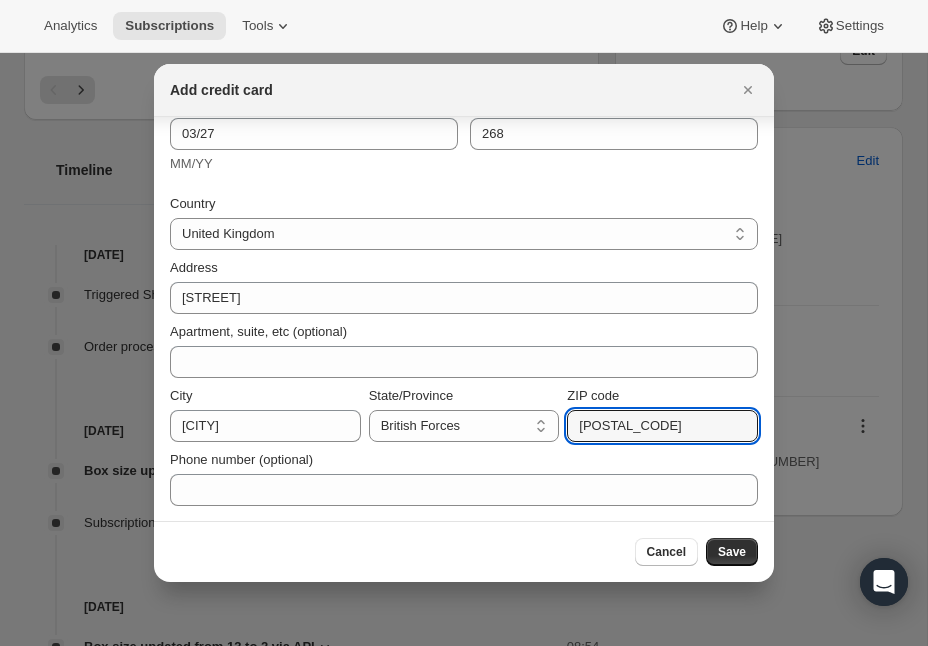 type on "[POSTAL_CODE]" 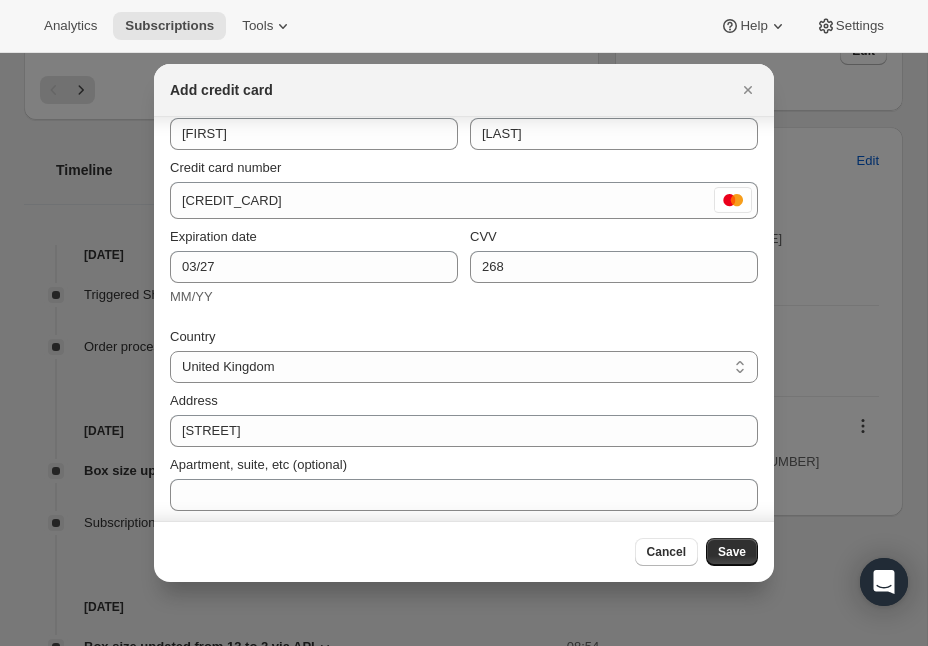 scroll, scrollTop: 0, scrollLeft: 0, axis: both 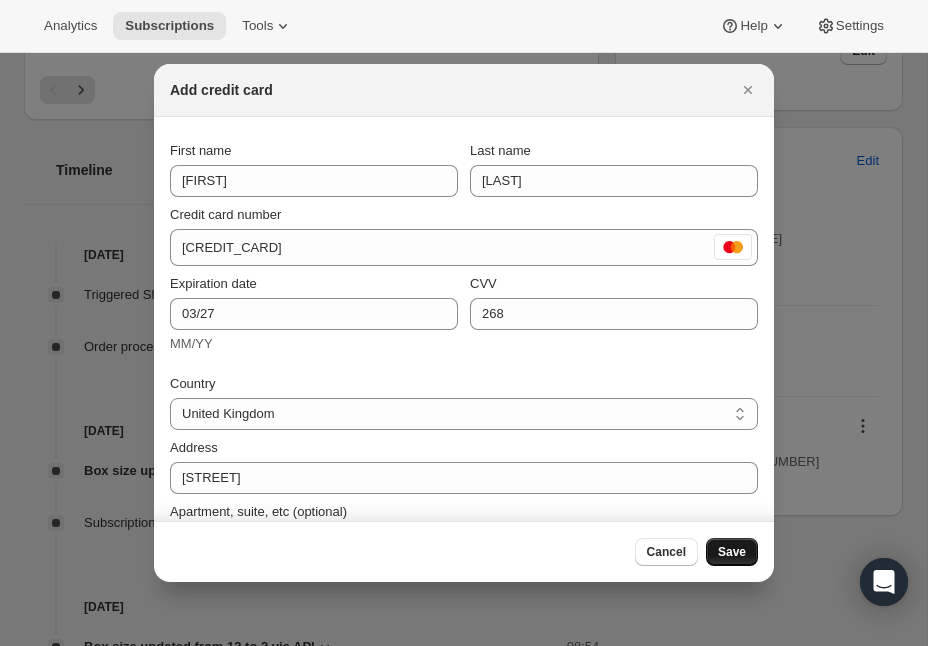click on "Save" at bounding box center [732, 552] 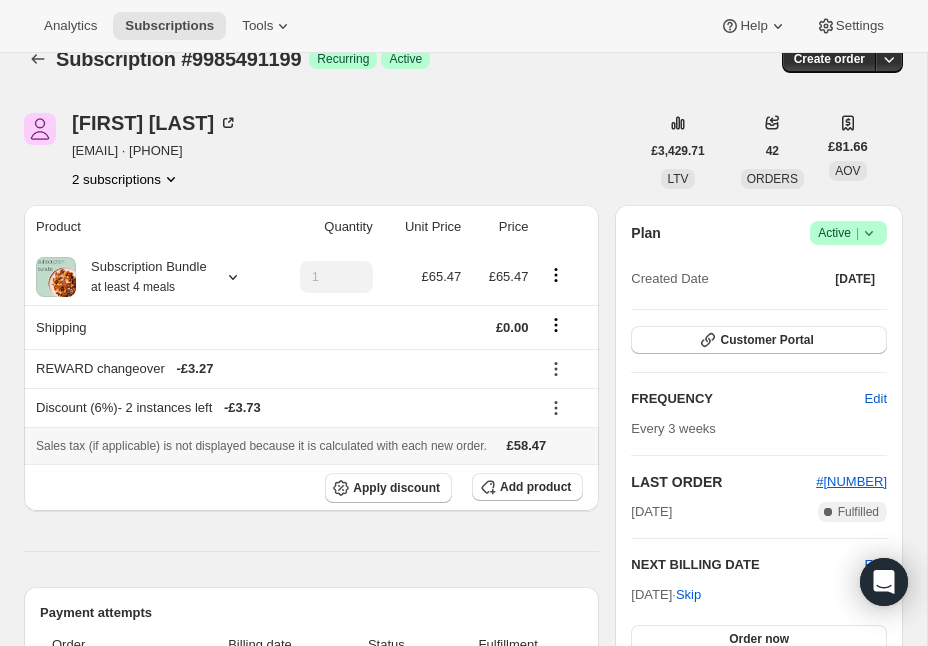 scroll, scrollTop: 0, scrollLeft: 0, axis: both 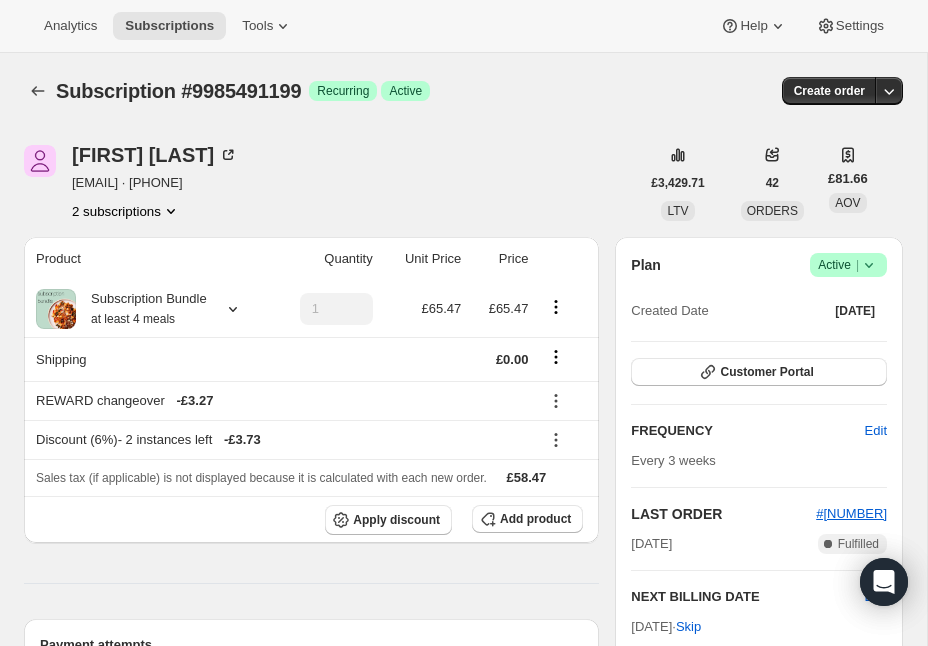drag, startPoint x: 249, startPoint y: 183, endPoint x: 69, endPoint y: 181, distance: 180.01111 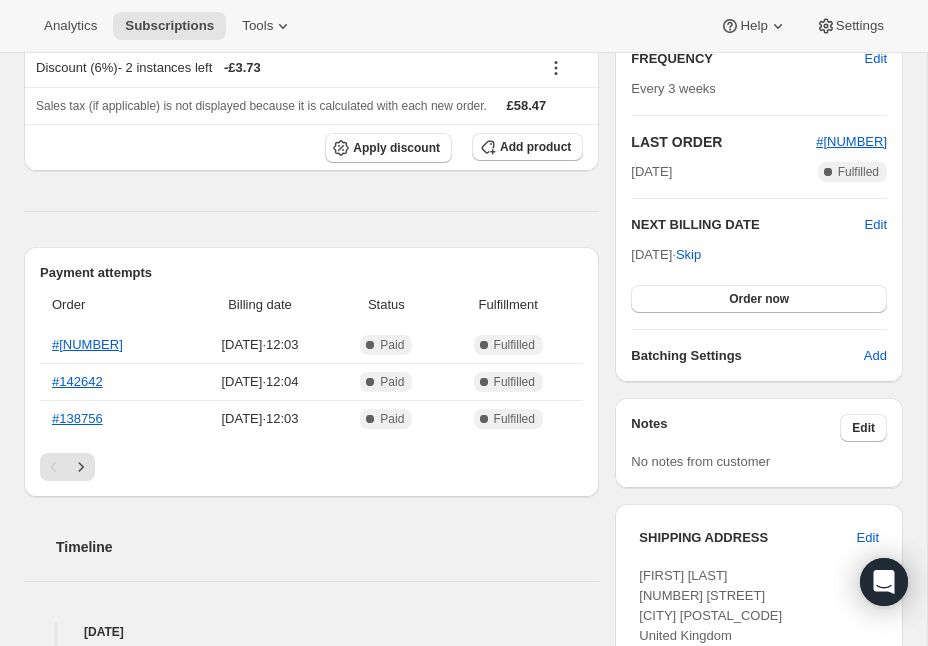 scroll, scrollTop: 0, scrollLeft: 0, axis: both 